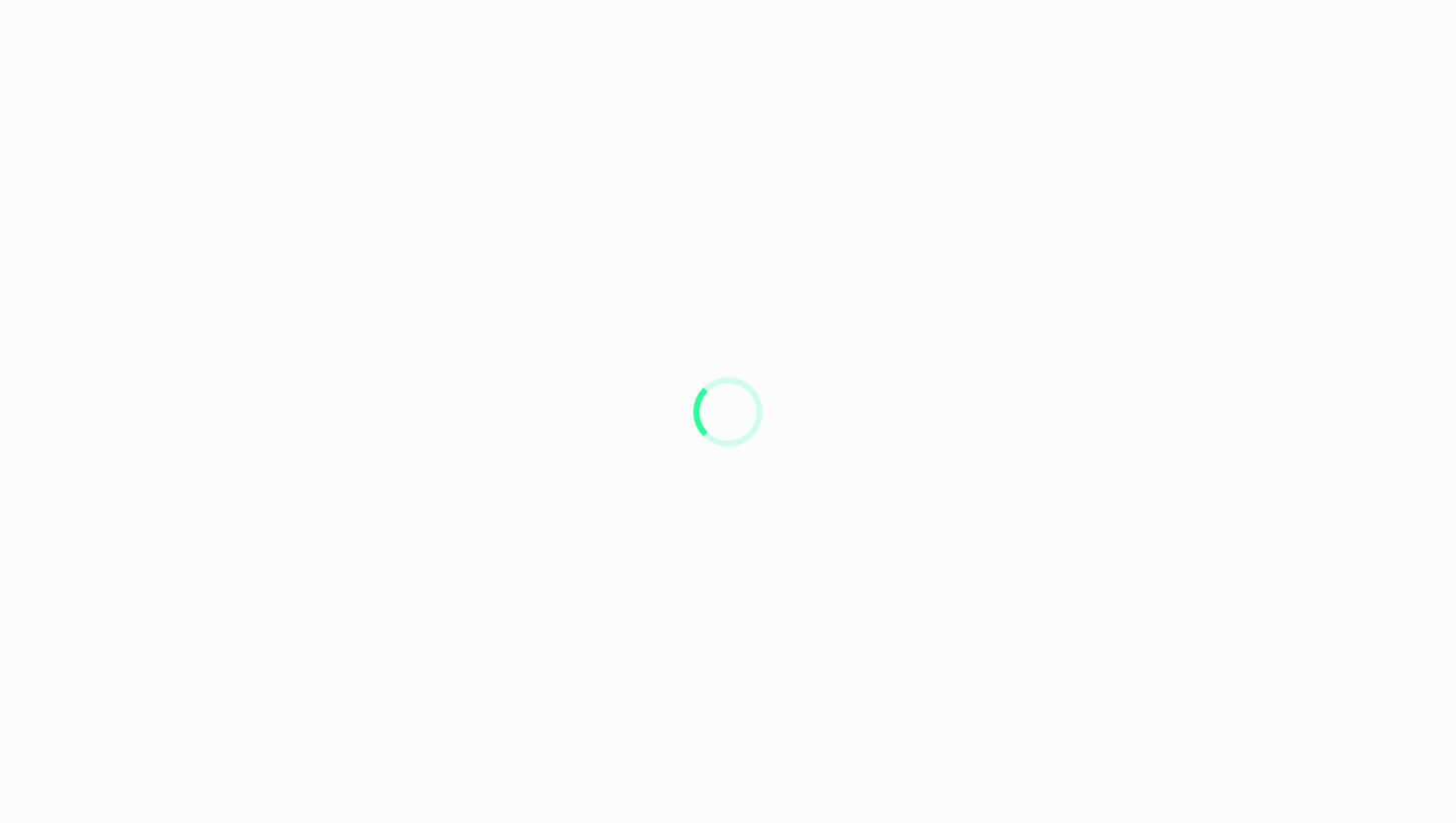 scroll, scrollTop: 0, scrollLeft: 0, axis: both 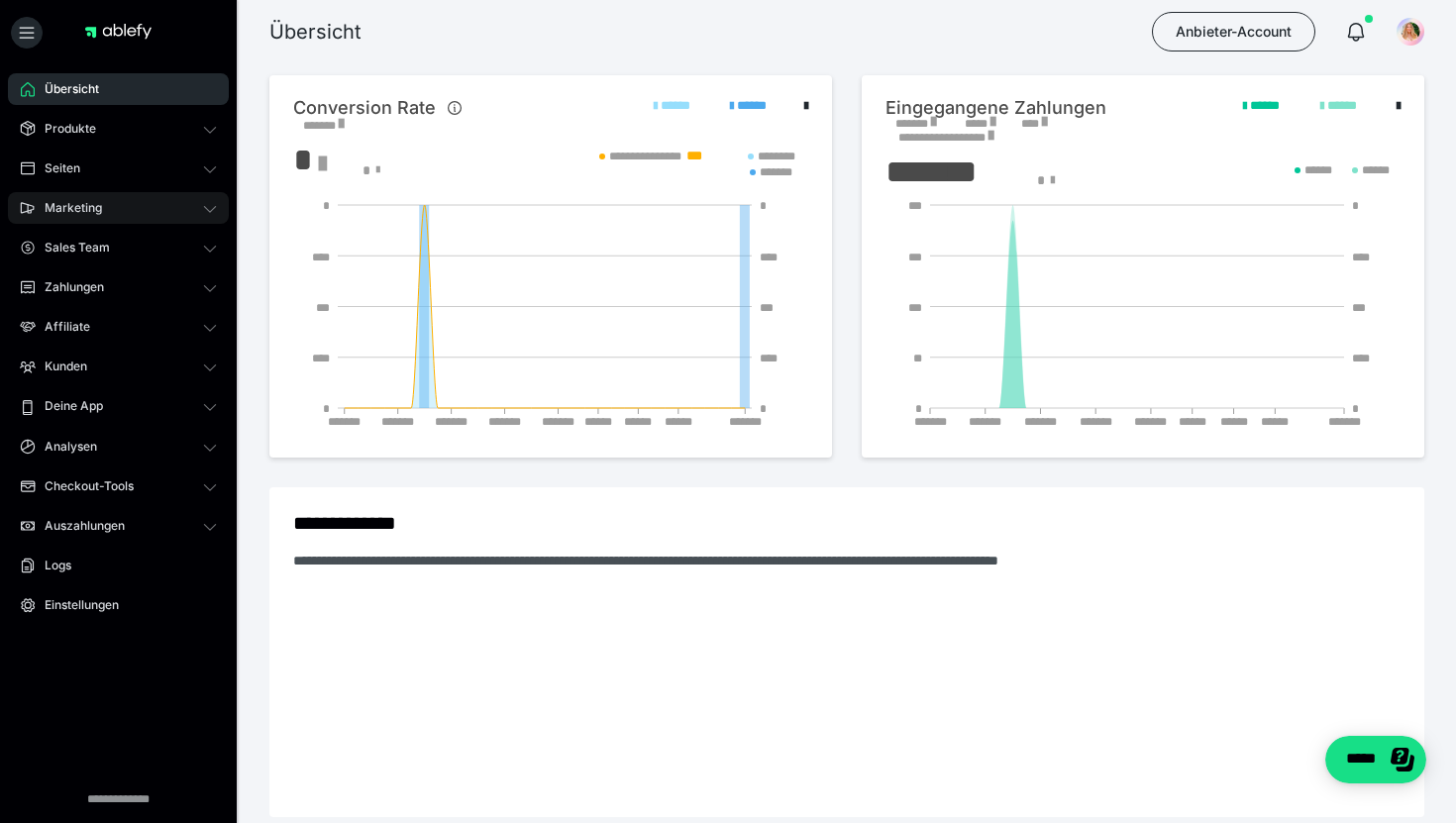 click on "Marketing" at bounding box center [118, 208] 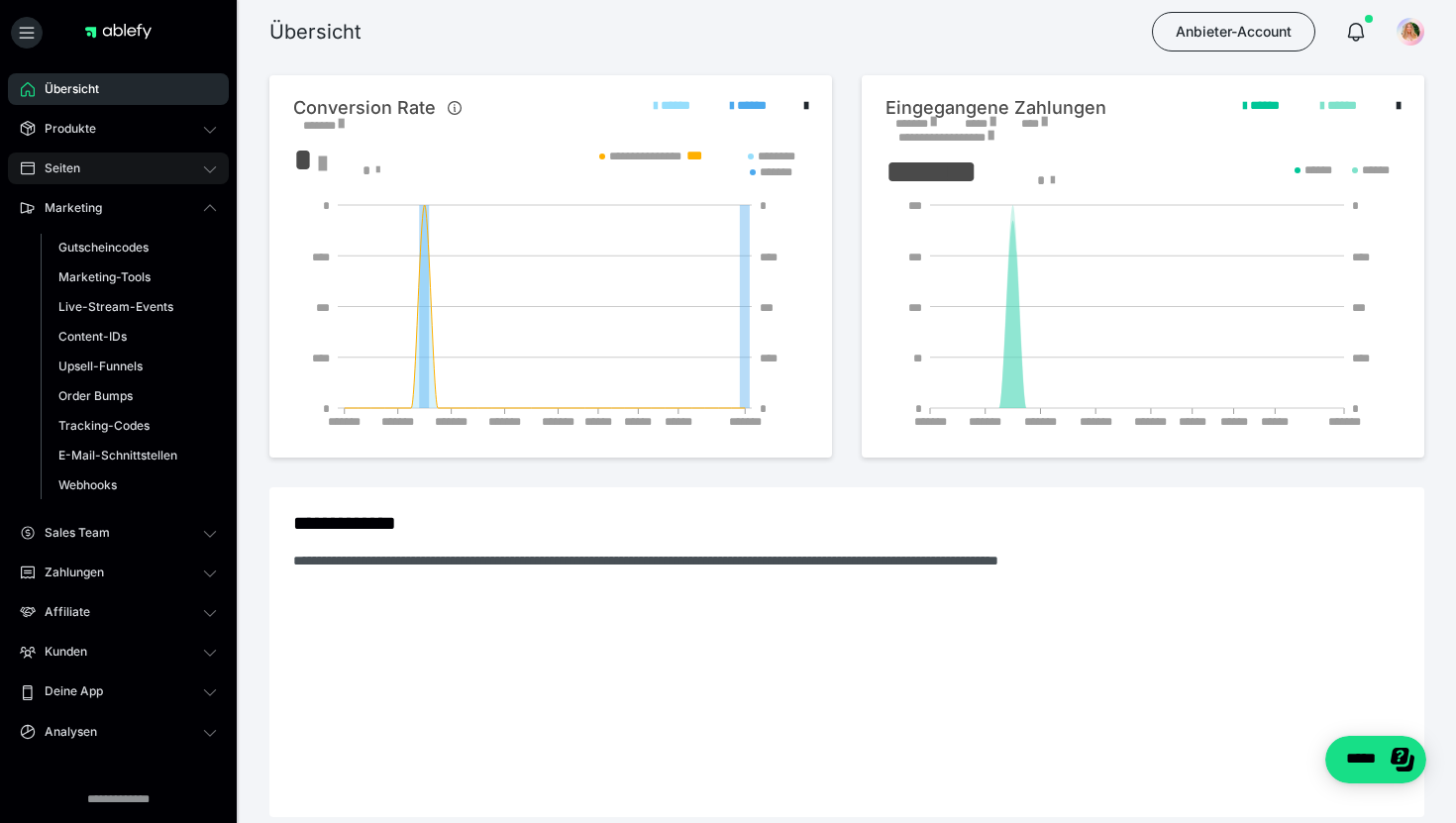 click on "Seiten" at bounding box center (118, 168) 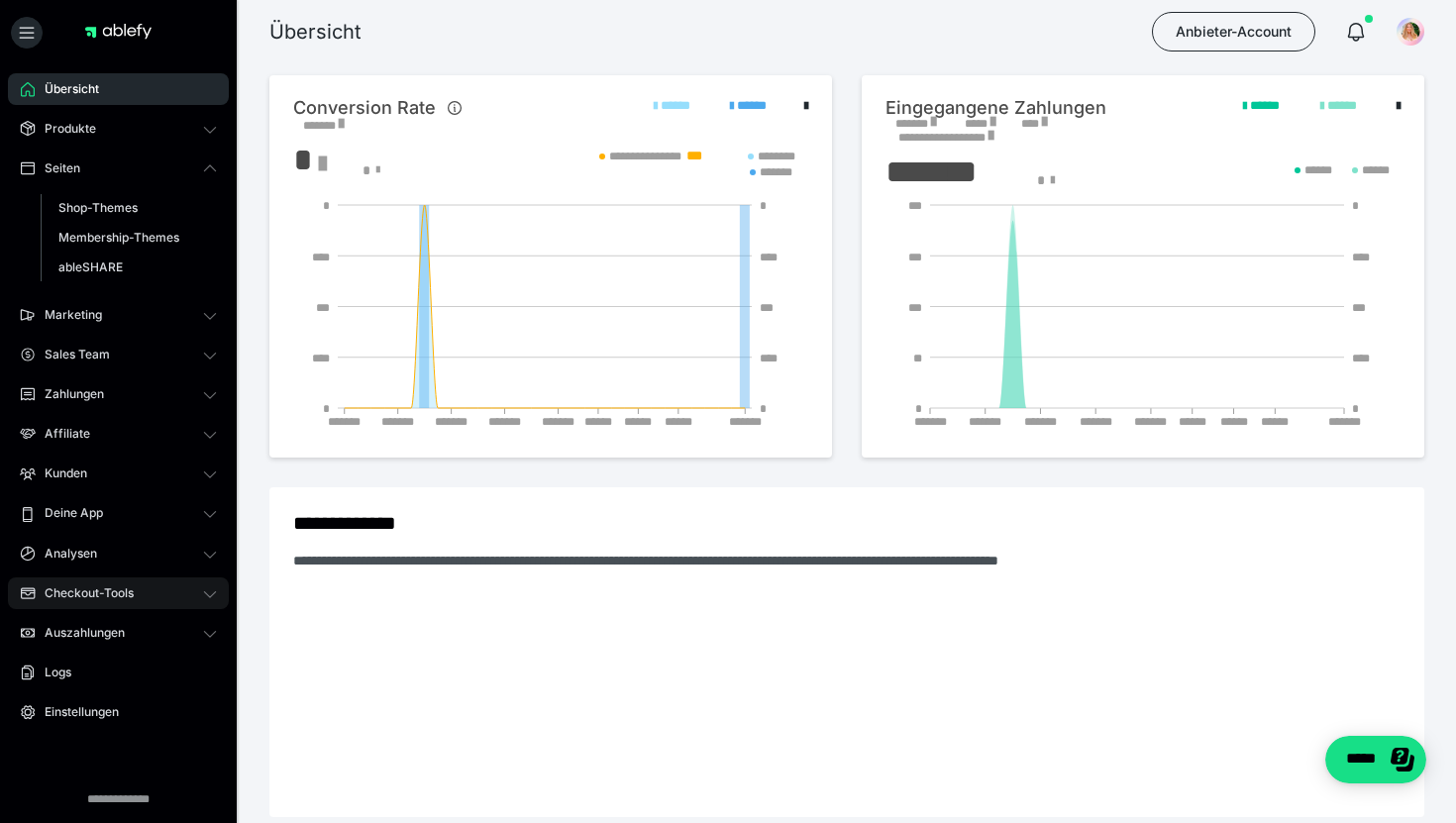 drag, startPoint x: 147, startPoint y: 173, endPoint x: 90, endPoint y: 587, distance: 417.90549 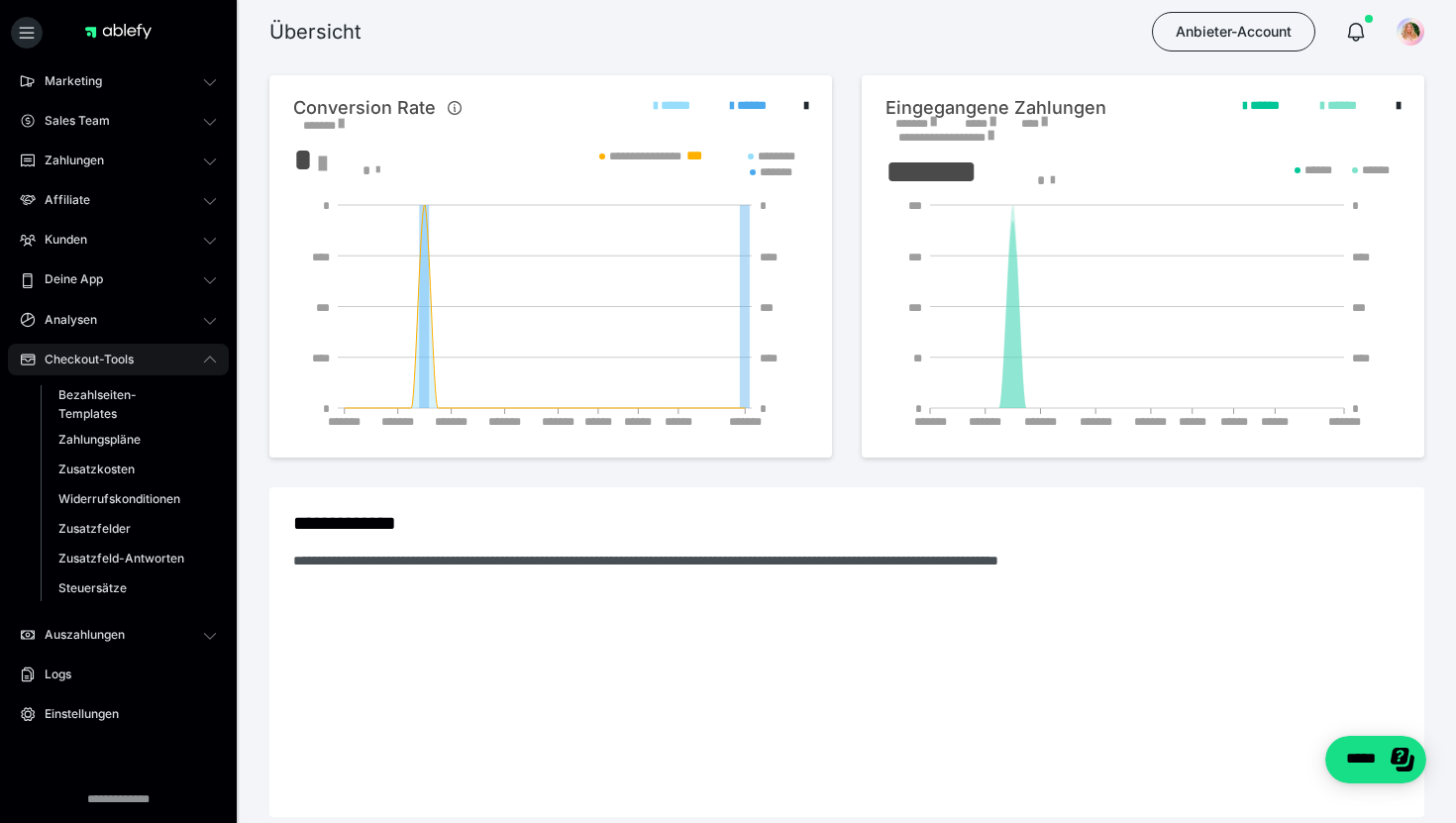 scroll, scrollTop: 130, scrollLeft: 0, axis: vertical 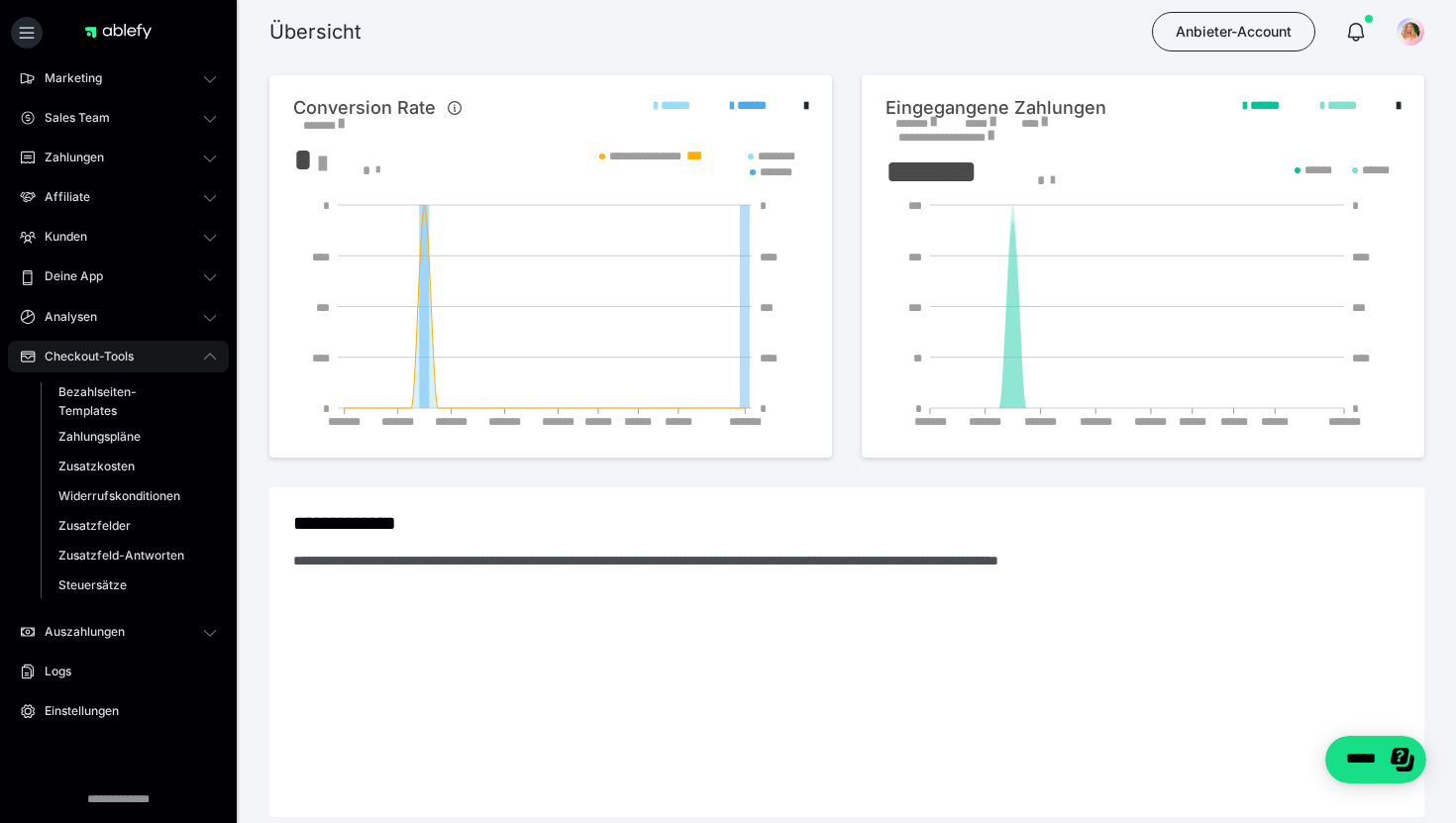 click on "Zusatzfelder" at bounding box center [94, 525] 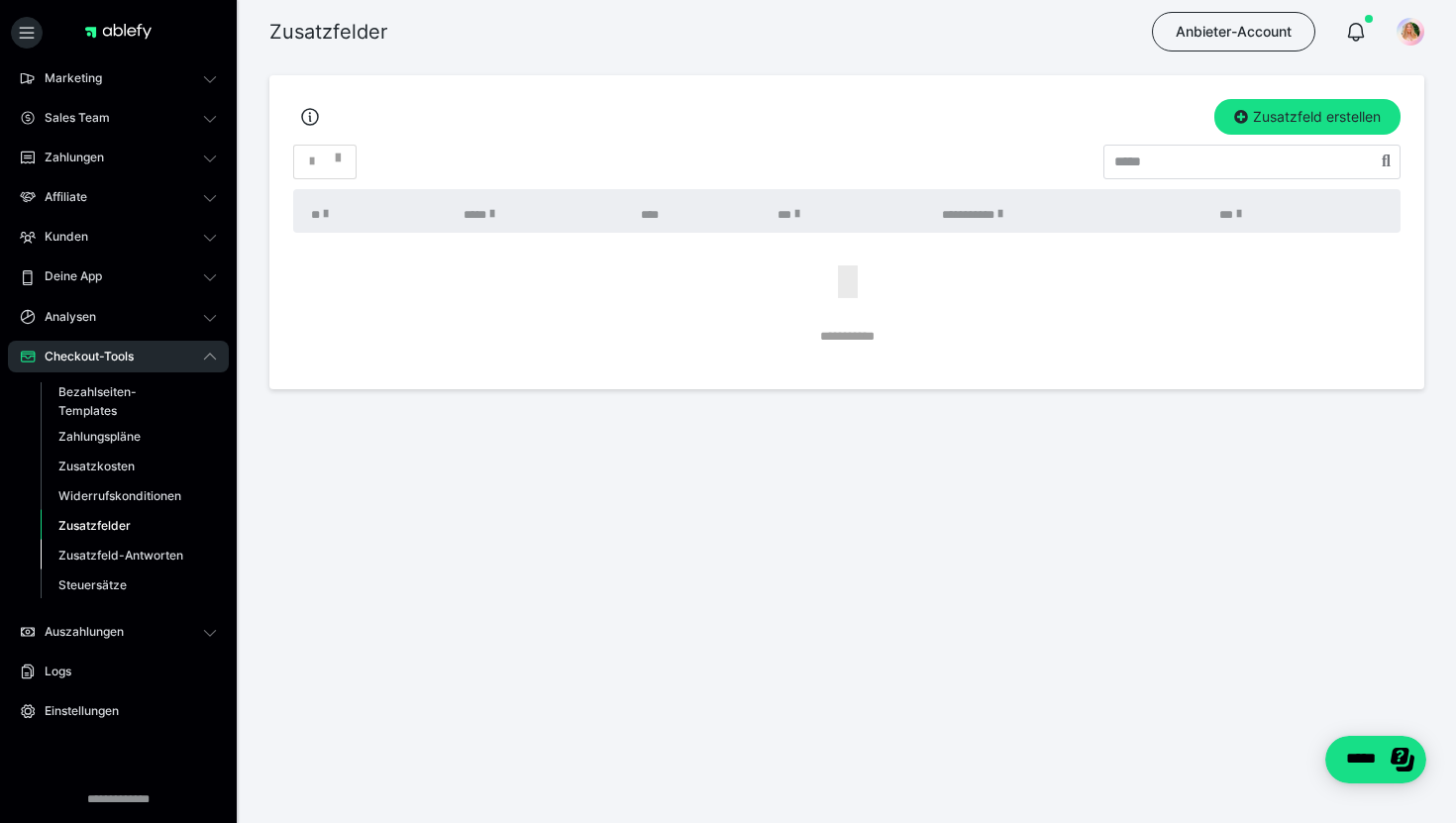 drag, startPoint x: 90, startPoint y: 587, endPoint x: 120, endPoint y: 549, distance: 48.41487 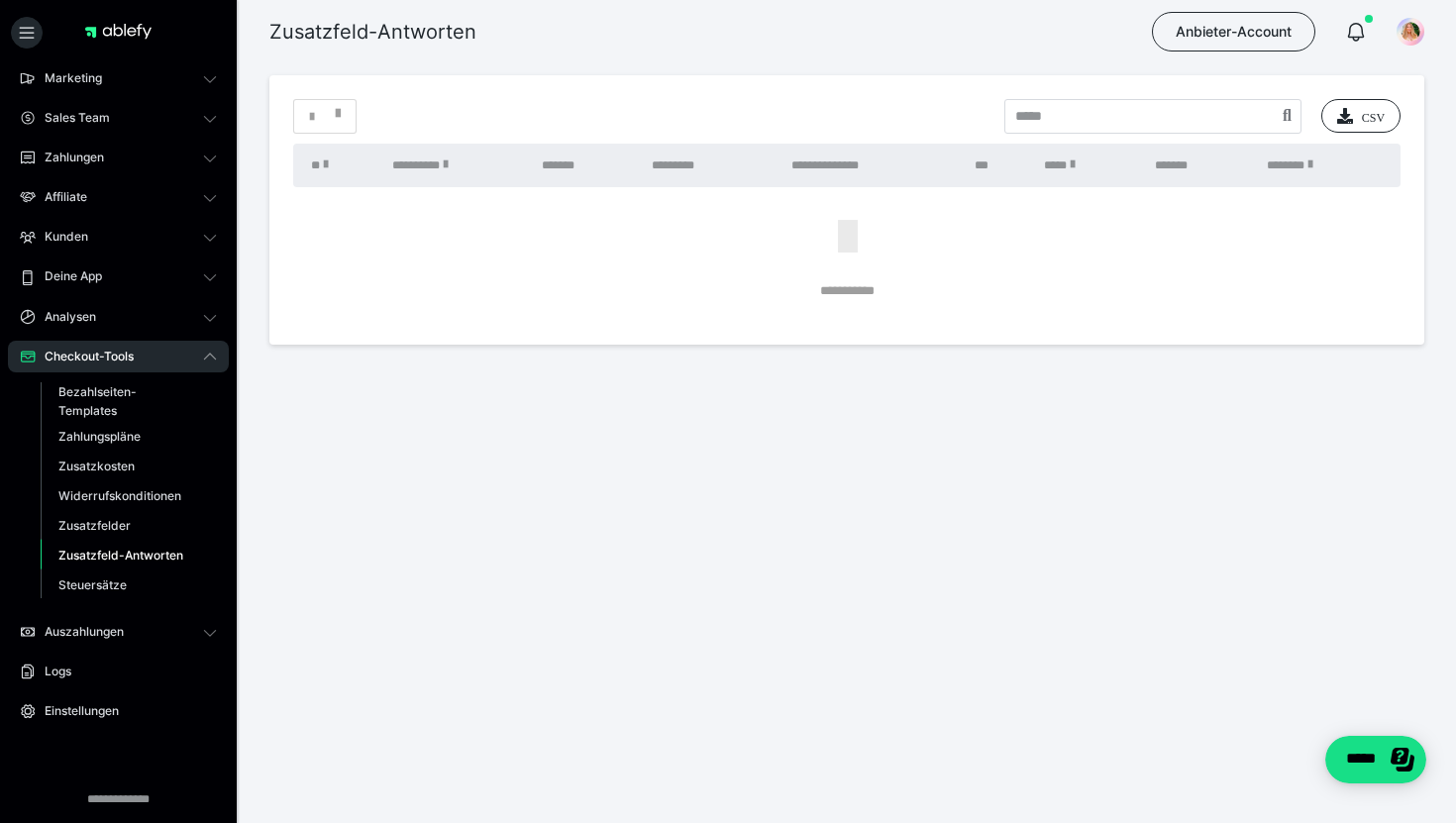 click on "Steuersätze" at bounding box center (92, 584) 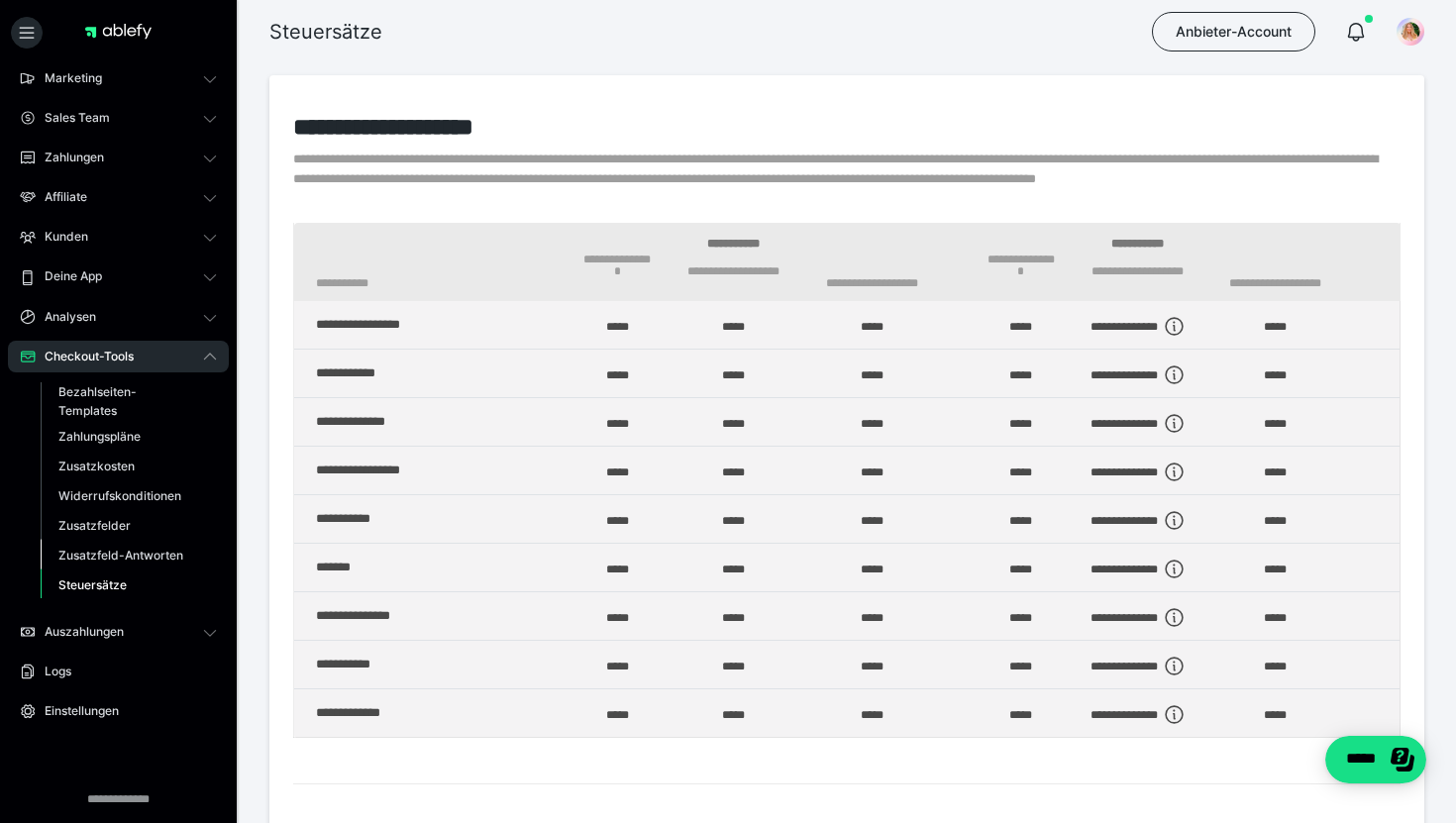 click on "Zusatzkosten" at bounding box center [96, 465] 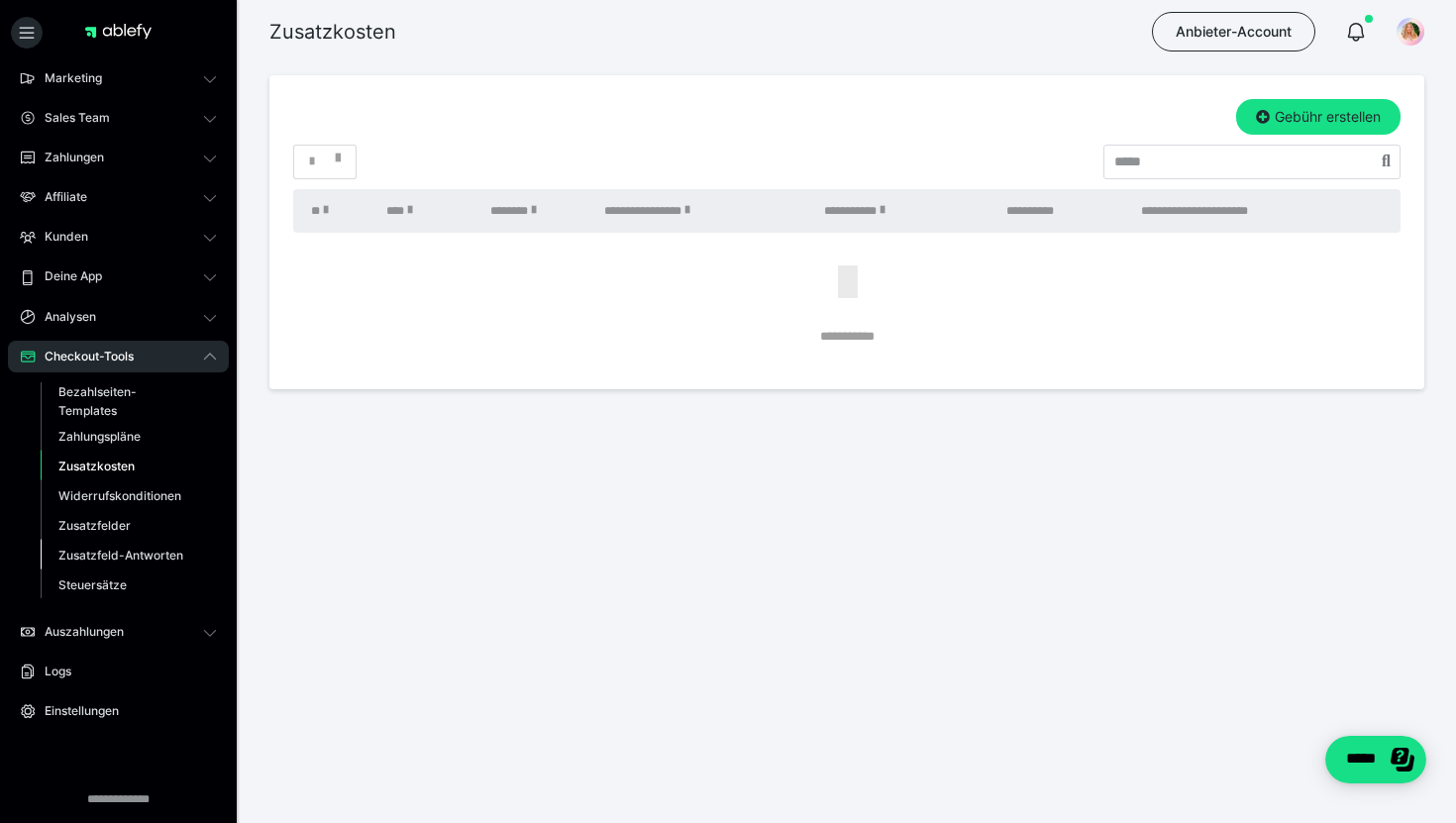 click on "Zahlungspläne" at bounding box center [99, 436] 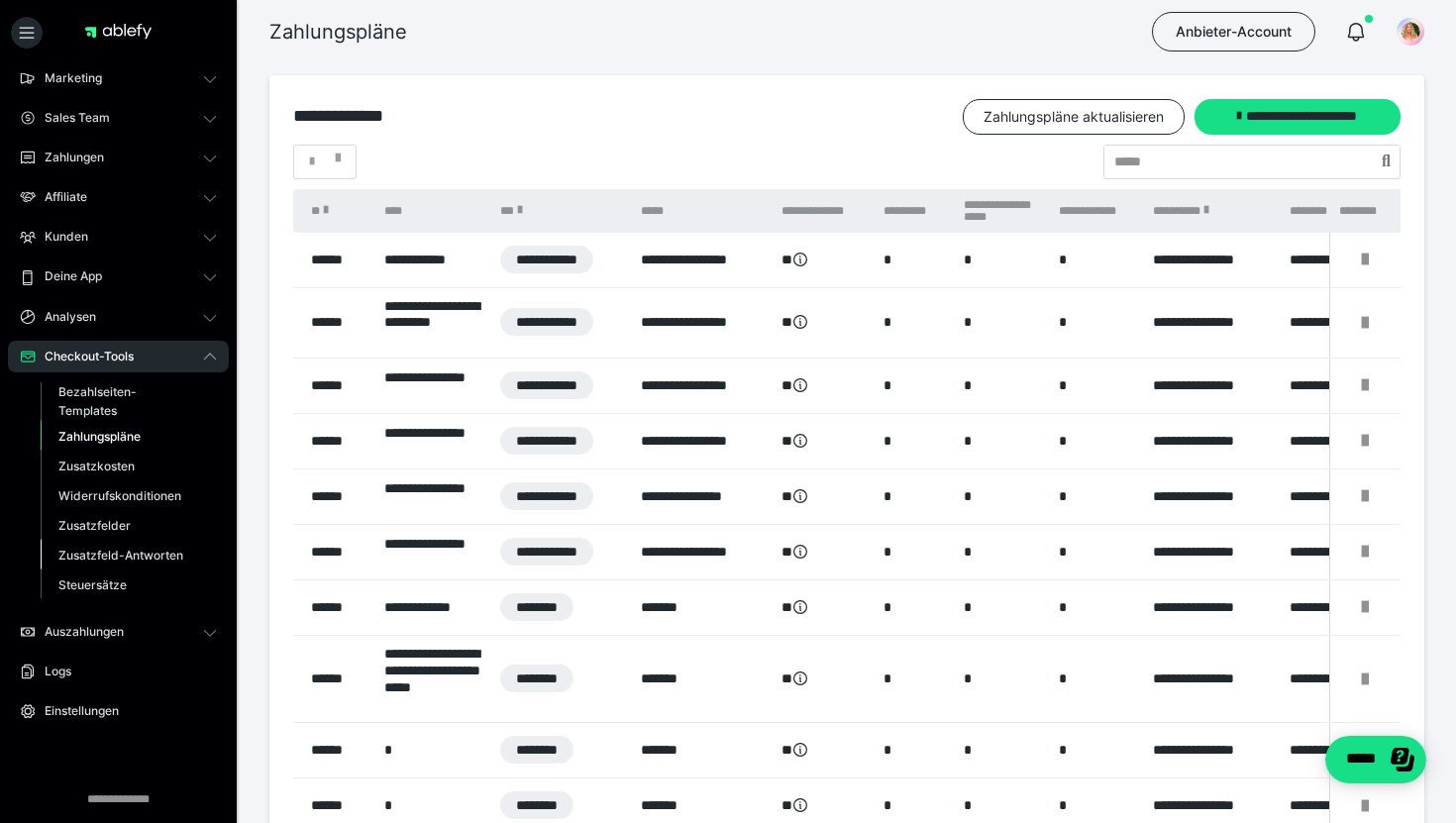 click on "Bezahlseiten-Templates" at bounding box center (125, 401) 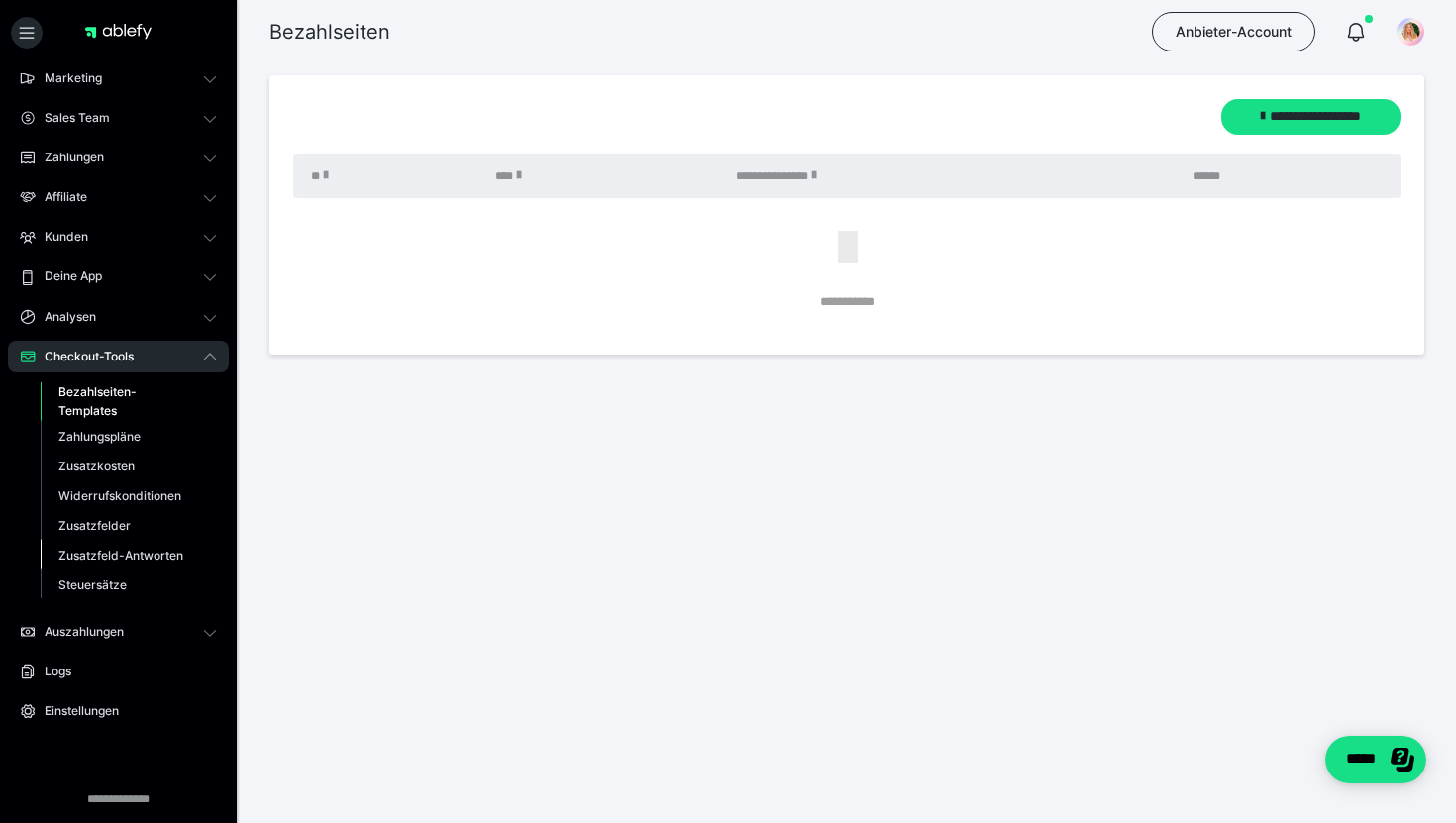 scroll, scrollTop: 0, scrollLeft: 0, axis: both 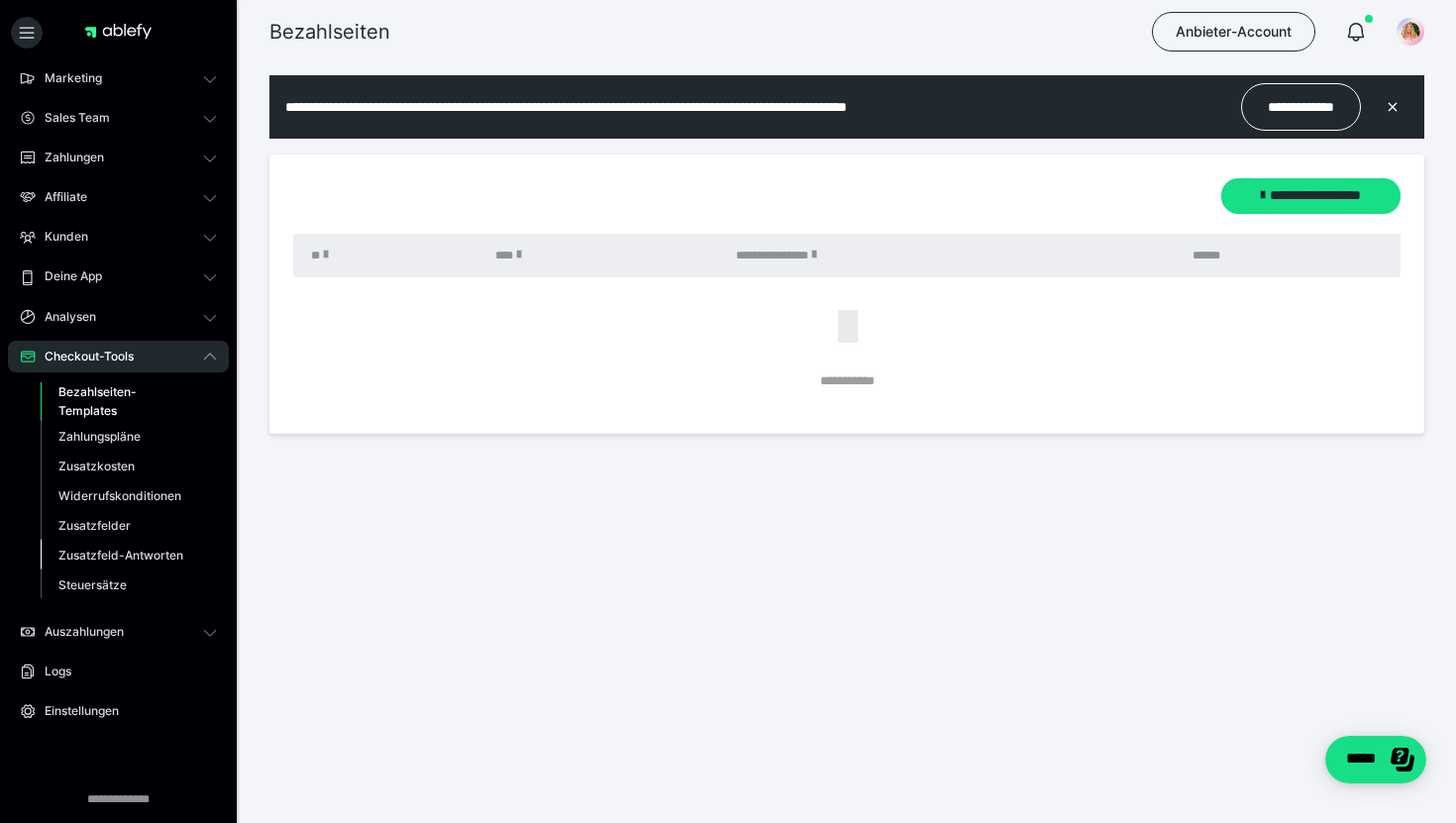 click on "Zahlungspläne" at bounding box center [99, 436] 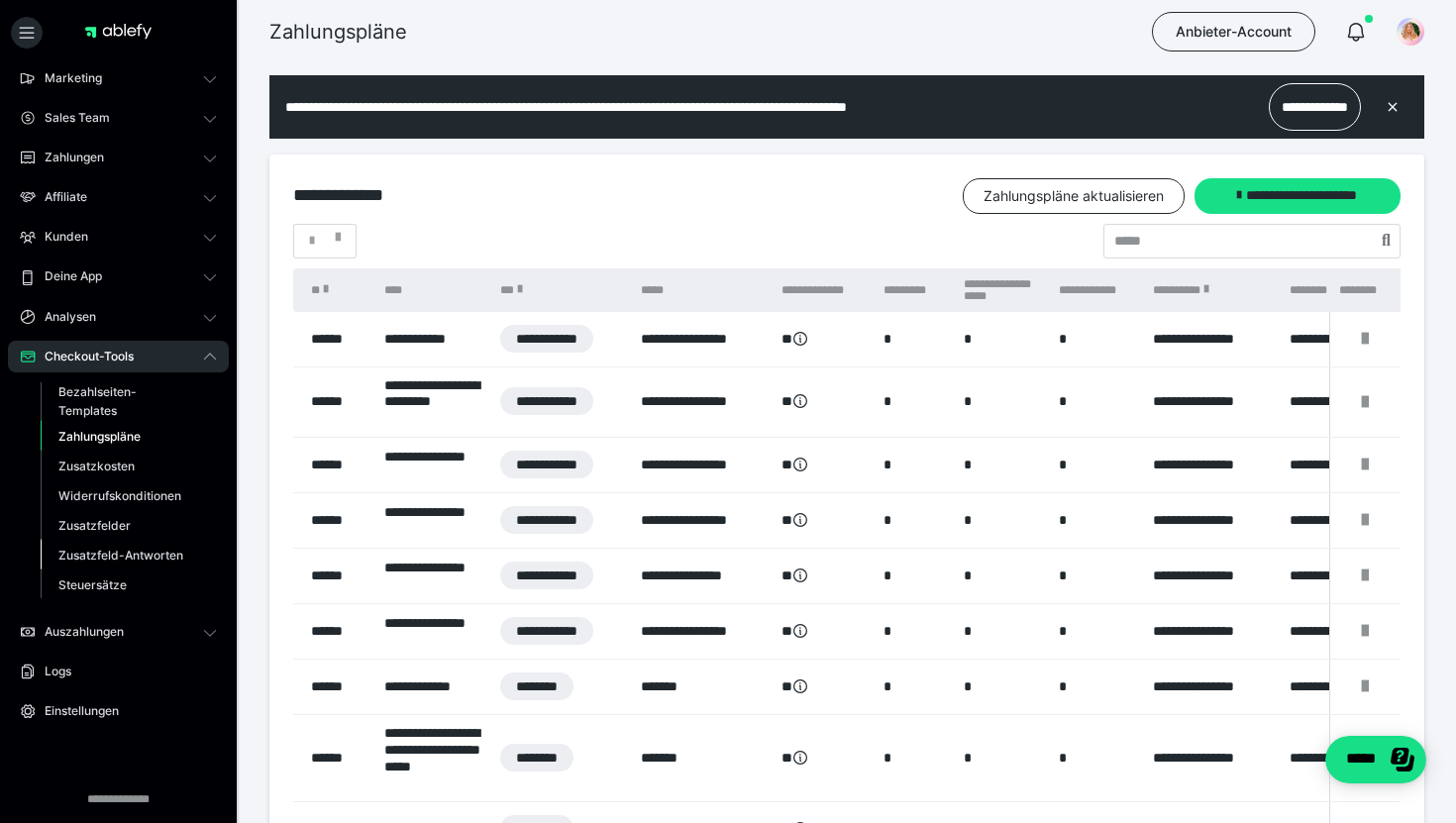 scroll, scrollTop: 0, scrollLeft: 0, axis: both 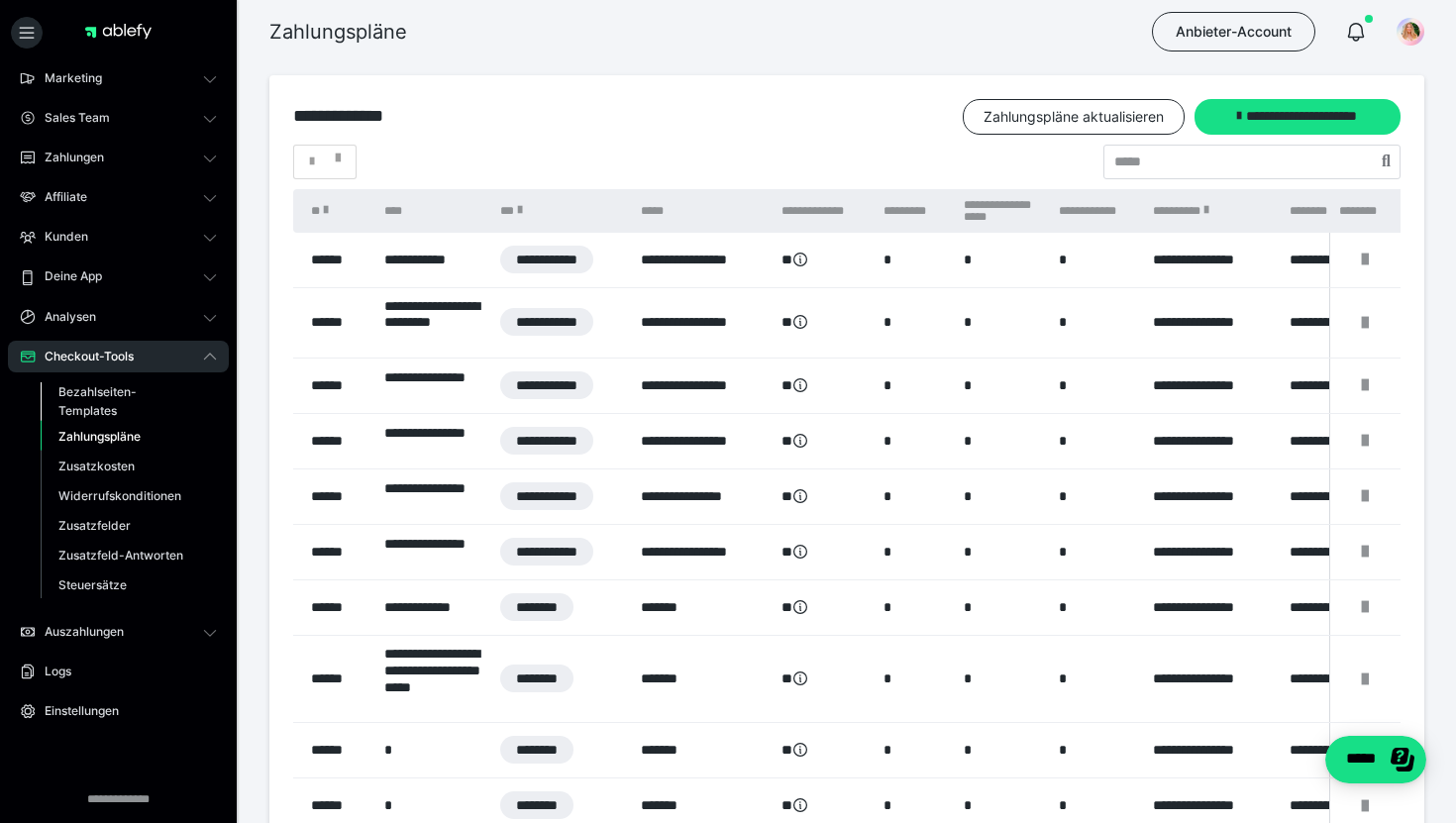 drag, startPoint x: 120, startPoint y: 549, endPoint x: 121, endPoint y: 409, distance: 140.00357 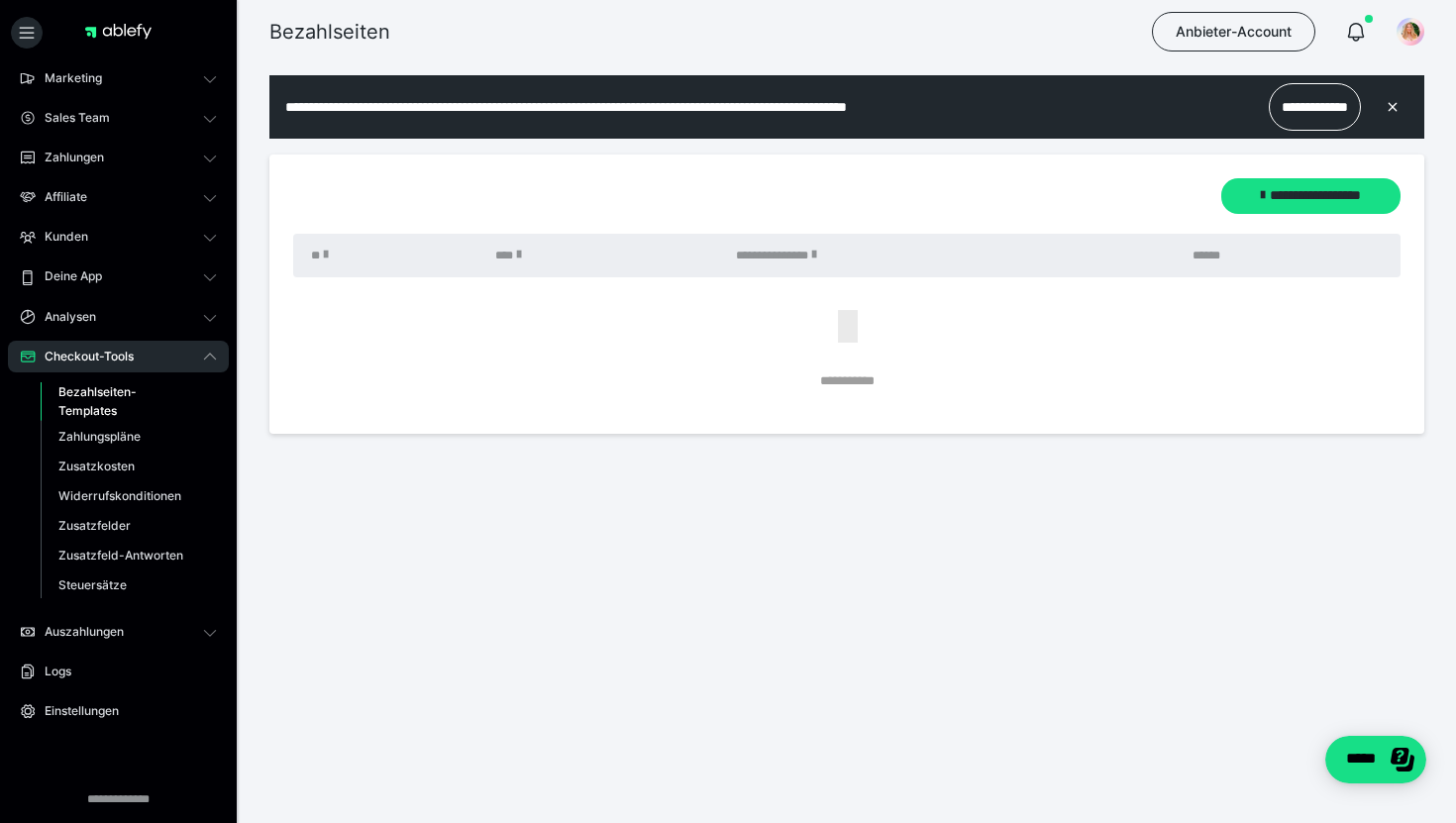 scroll, scrollTop: 0, scrollLeft: 0, axis: both 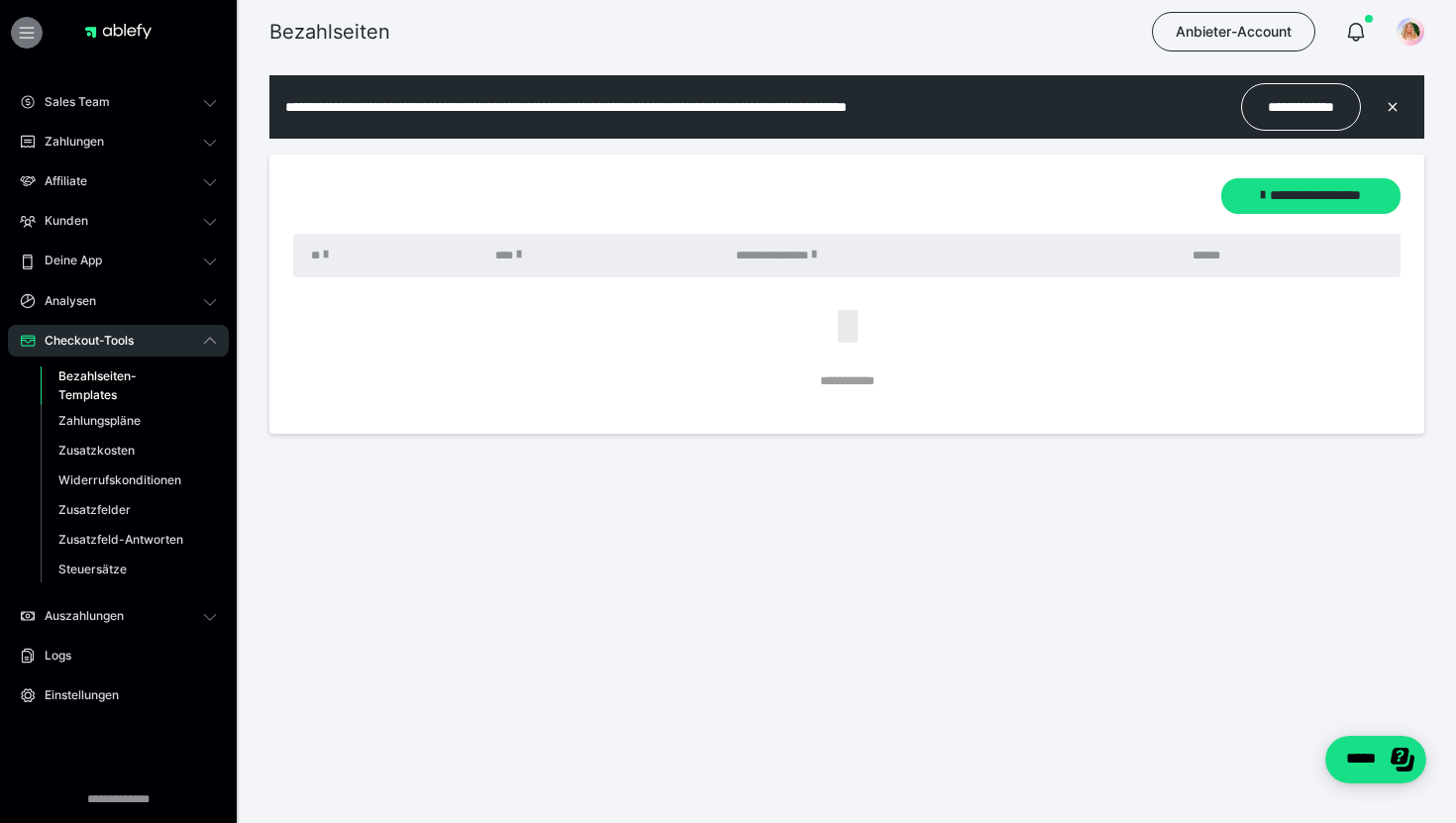 click 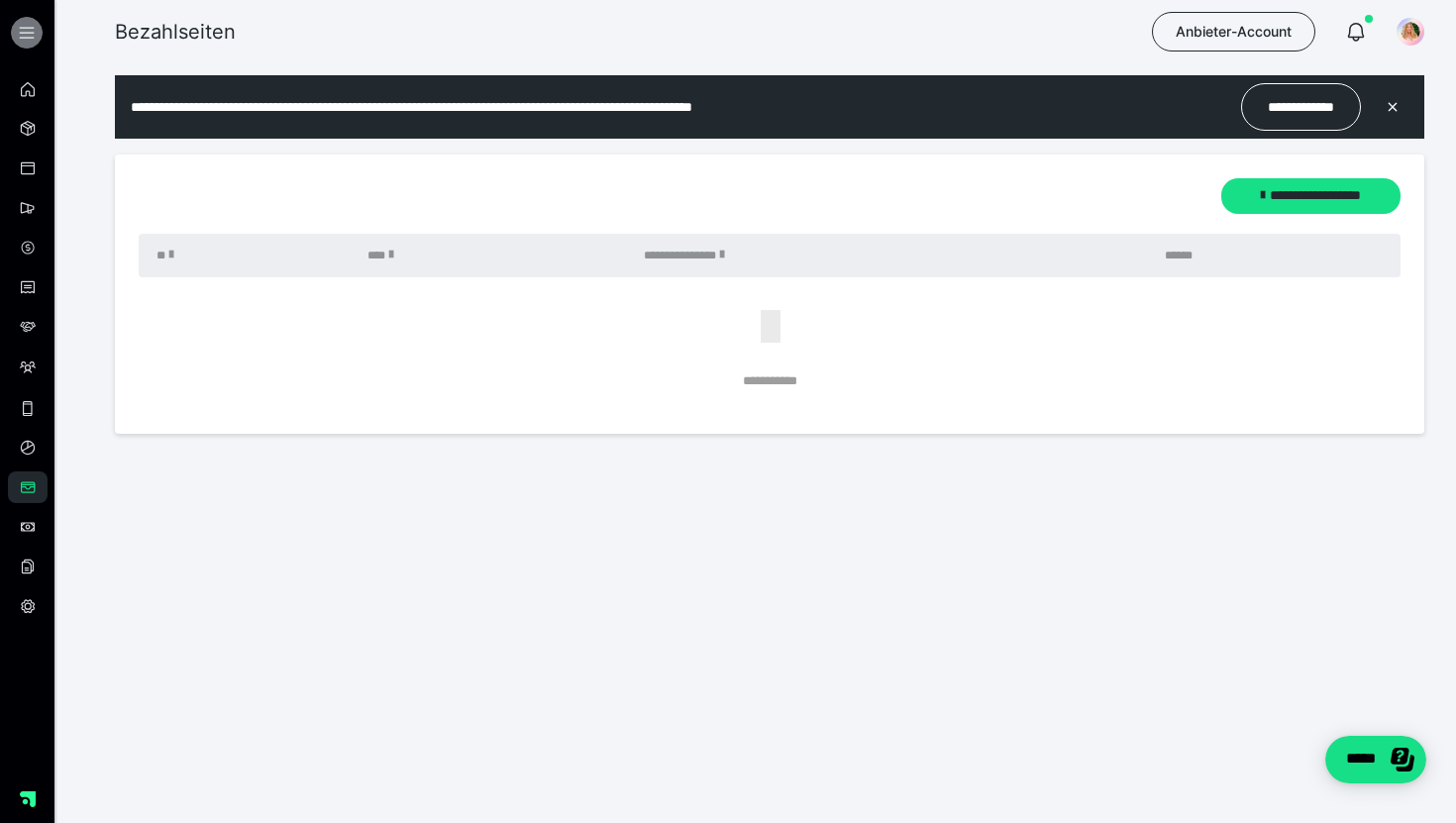 click 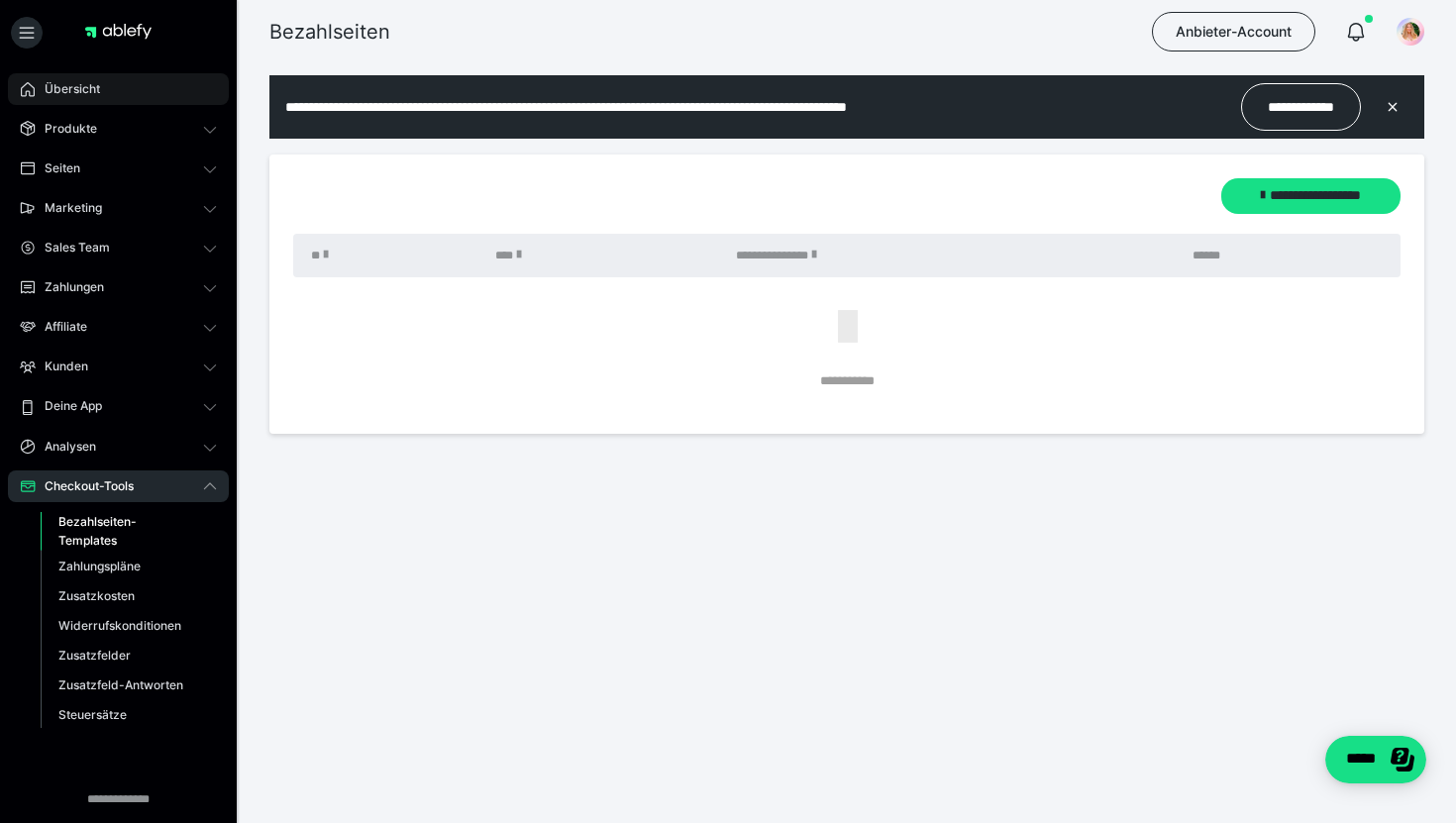 drag, startPoint x: 26, startPoint y: 42, endPoint x: 53, endPoint y: 83, distance: 49.09175 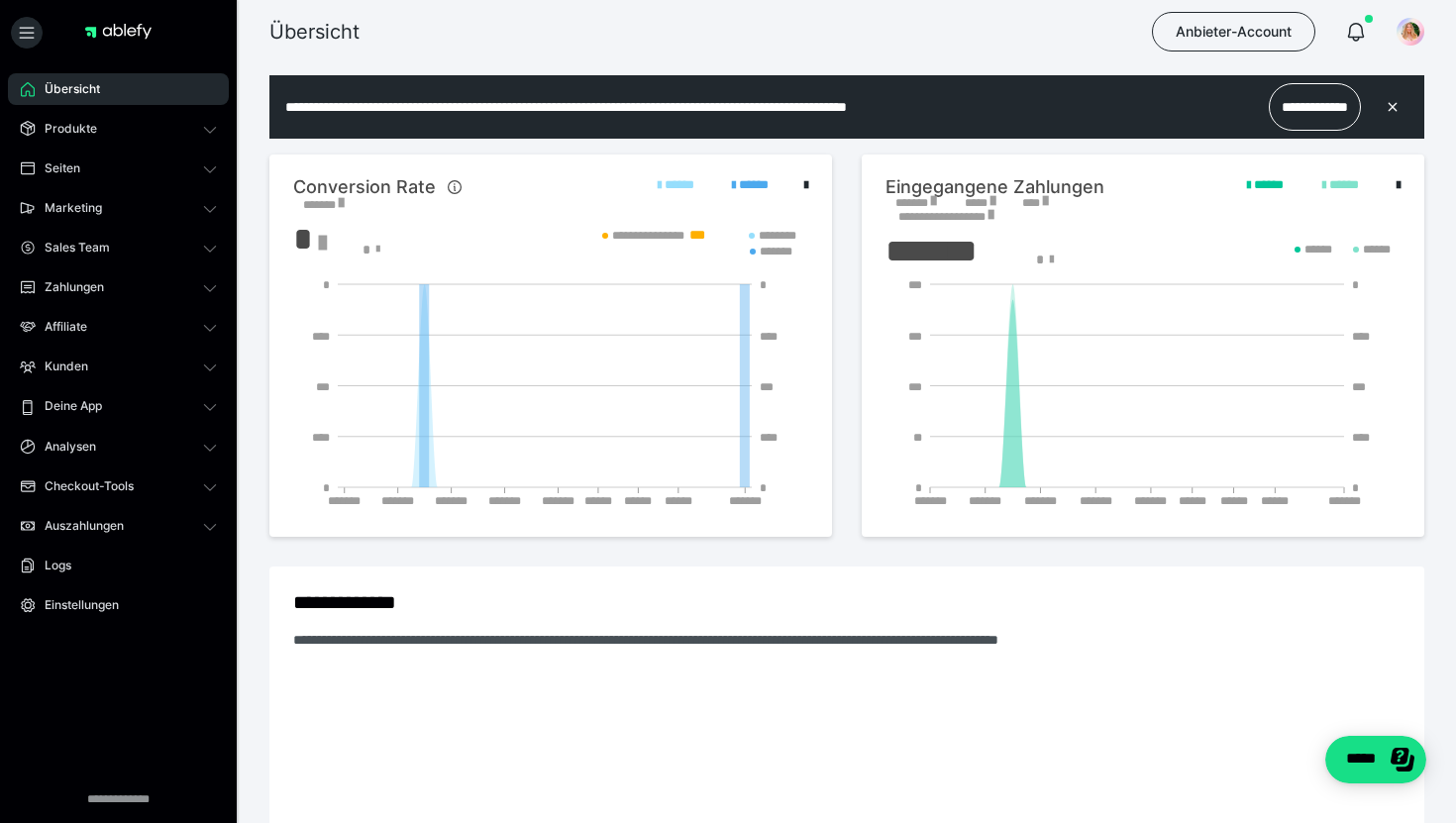 scroll, scrollTop: 0, scrollLeft: 0, axis: both 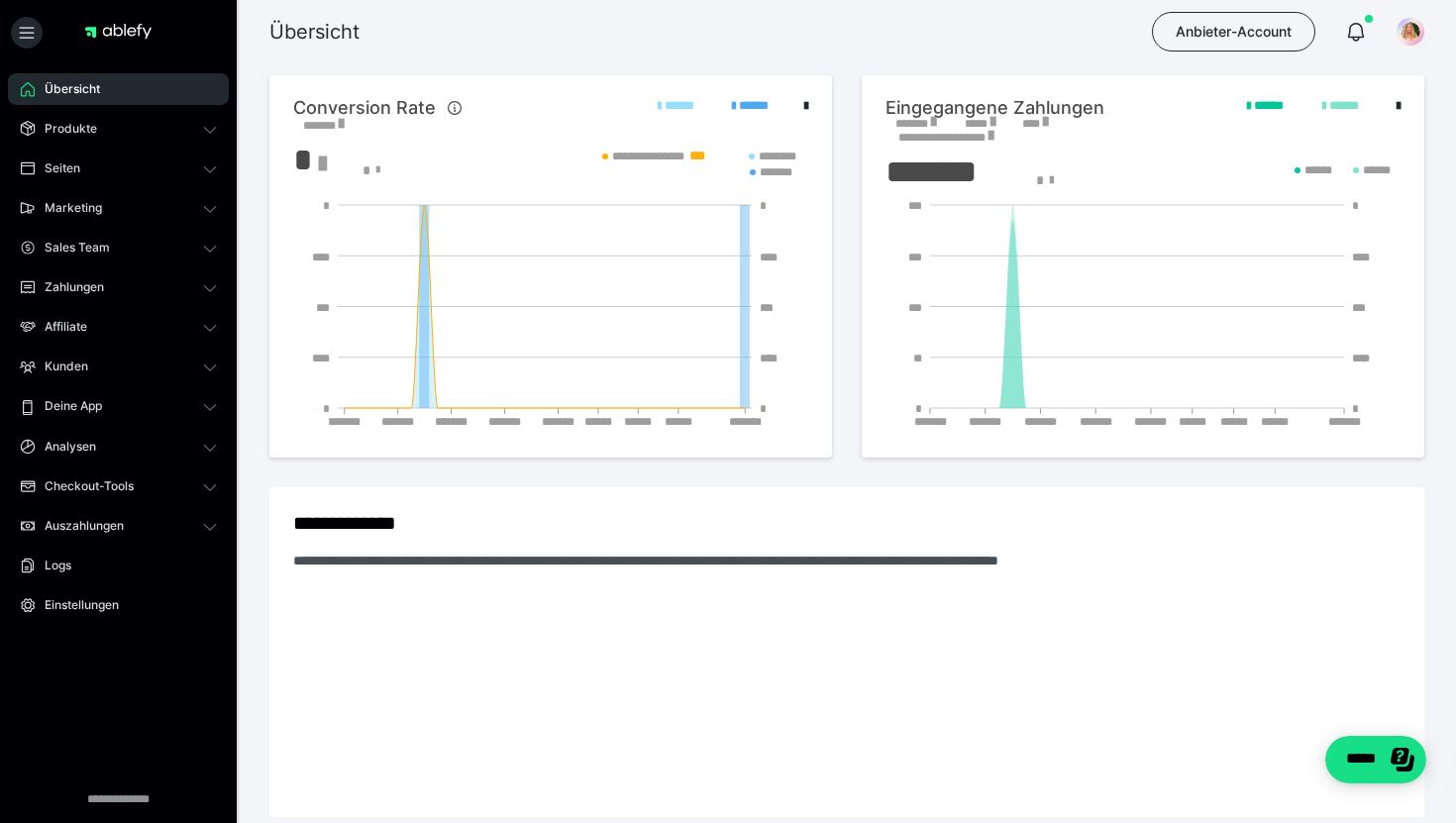 click at bounding box center [1356, 32] 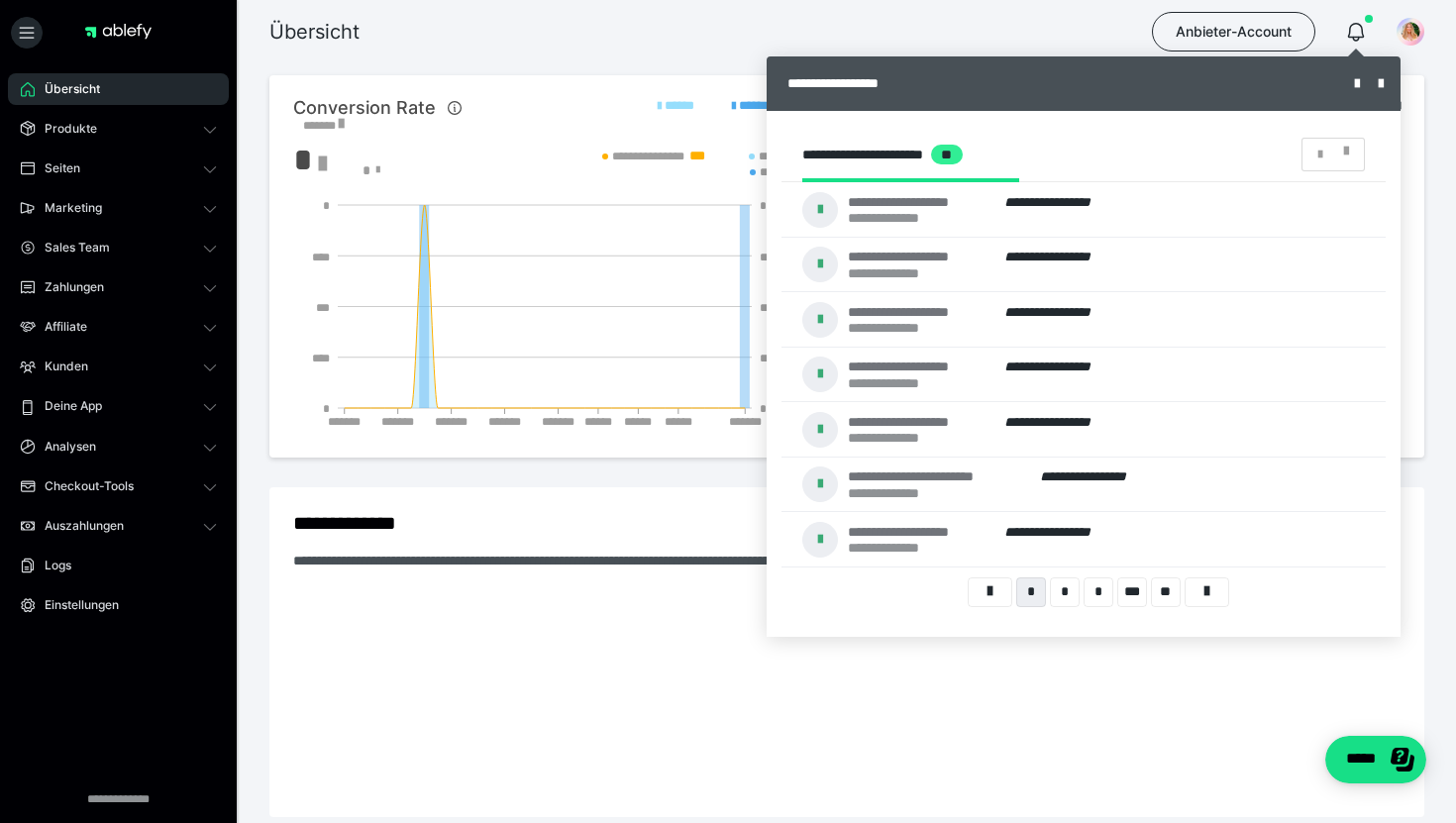 click at bounding box center (1410, 32) 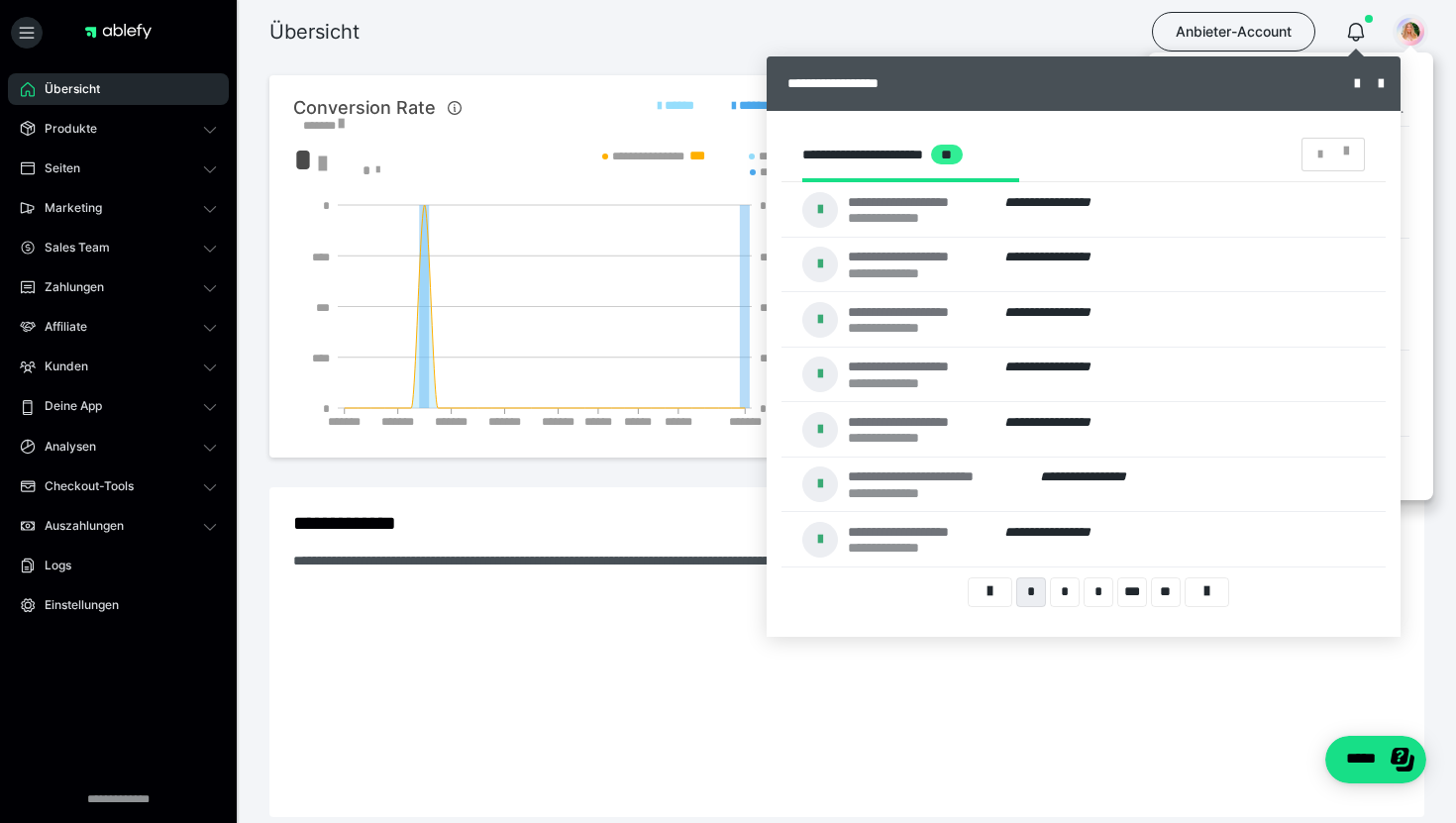 click at bounding box center [1410, 32] 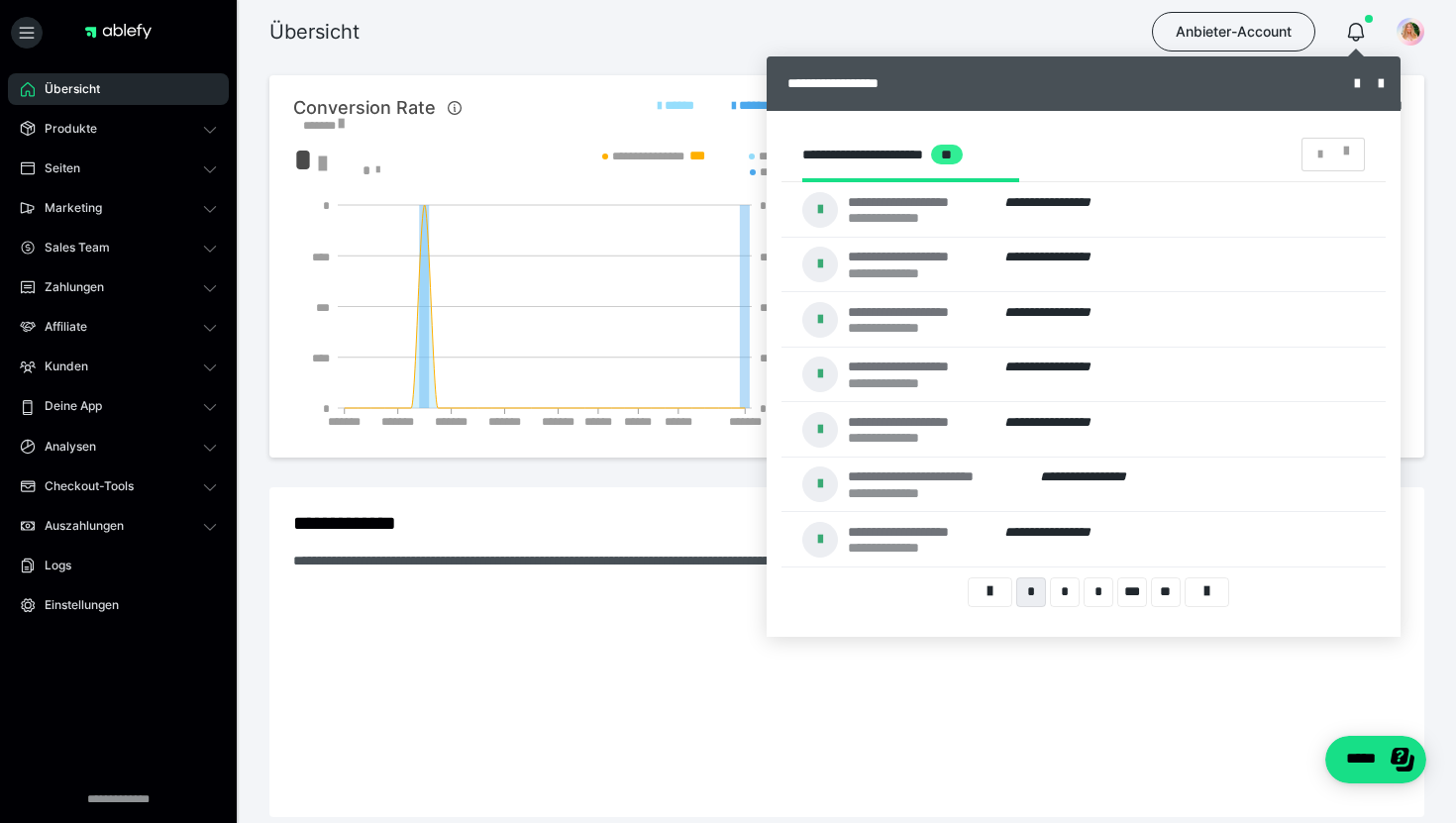 click at bounding box center (1410, 32) 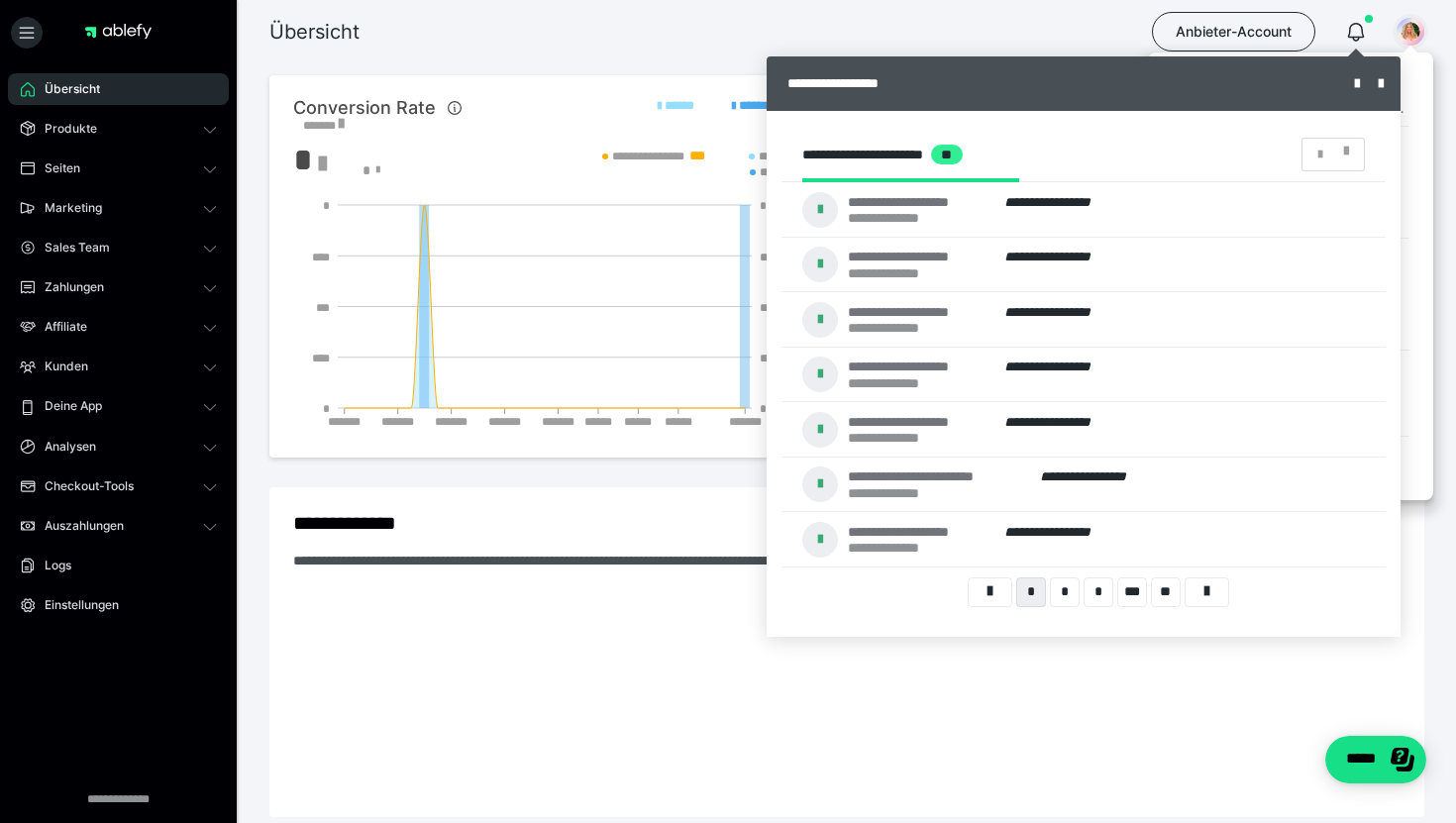 click on "**********" at bounding box center (1084, 83) 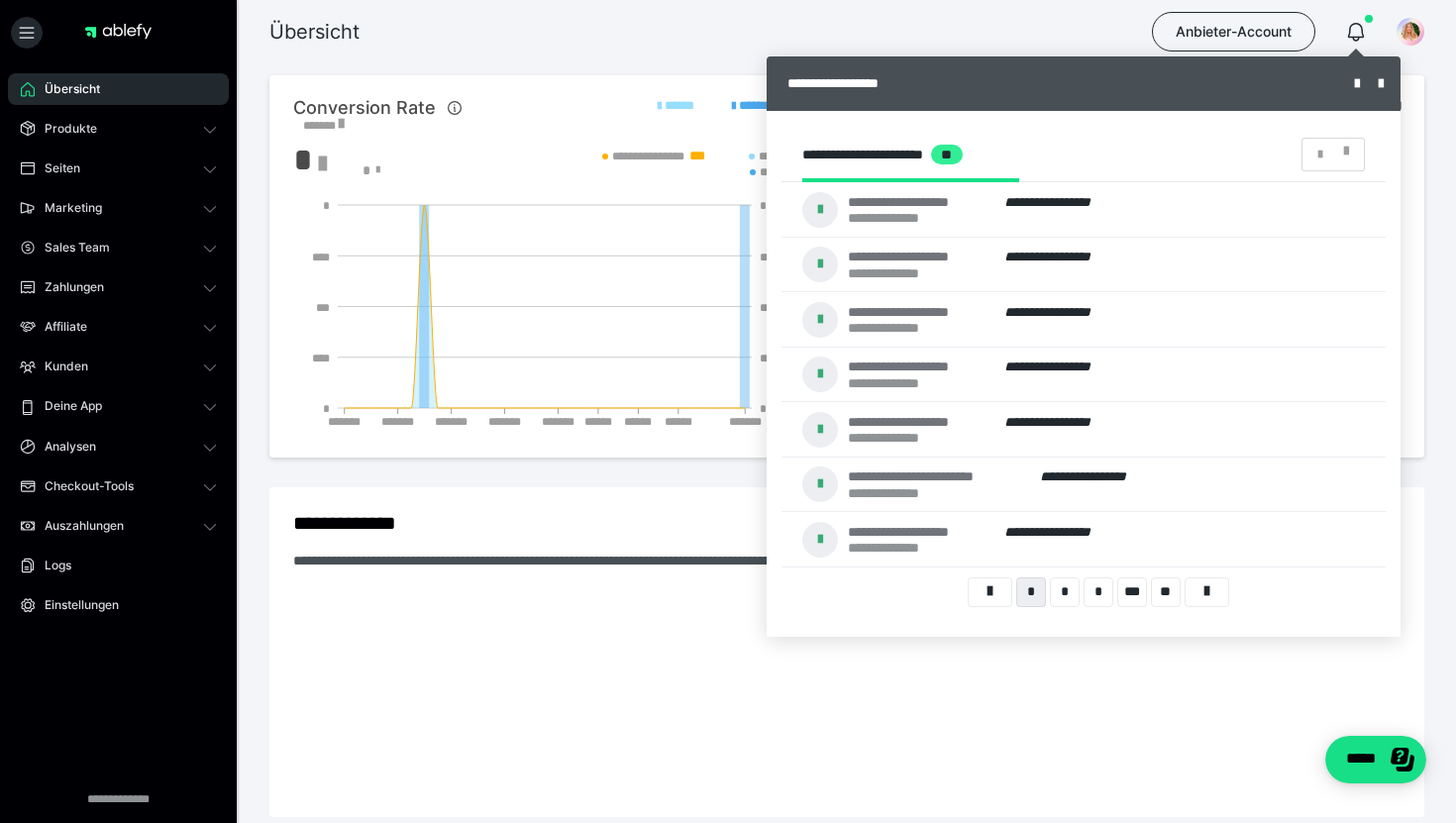 drag, startPoint x: 53, startPoint y: 83, endPoint x: 1056, endPoint y: 36, distance: 1004.1006 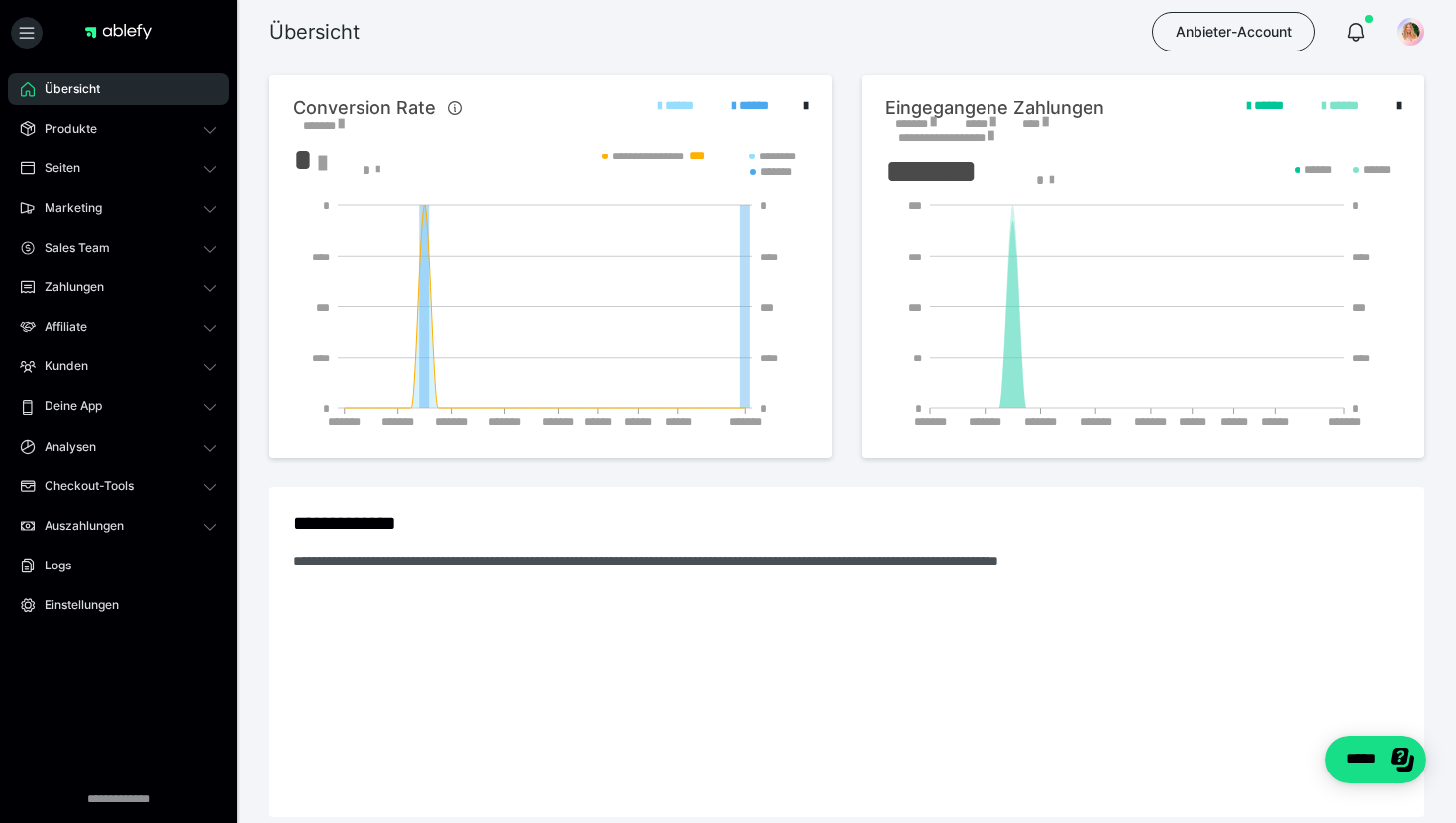 click at bounding box center [1410, 32] 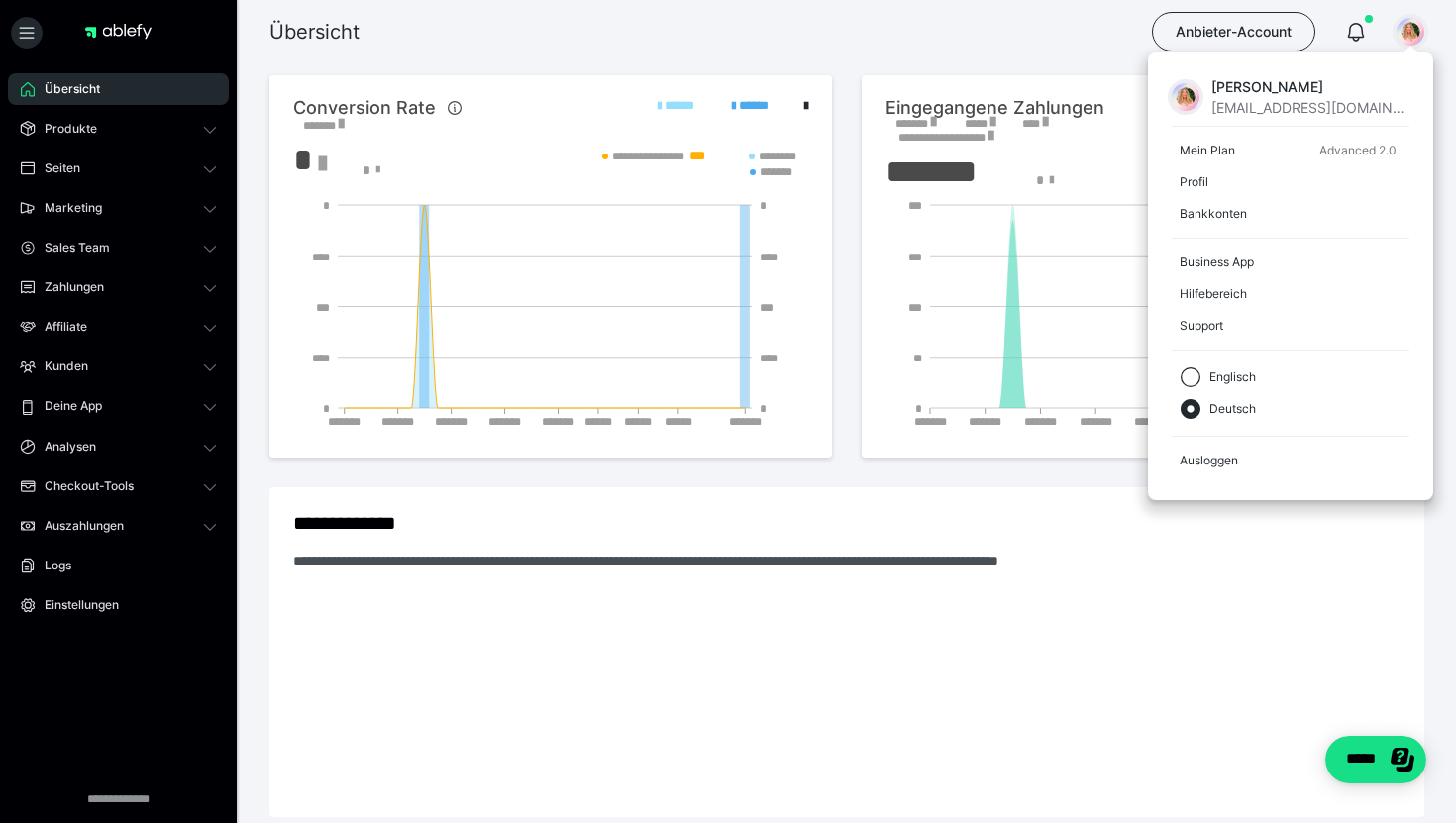 drag, startPoint x: 1056, startPoint y: 36, endPoint x: 1238, endPoint y: 103, distance: 193.9407 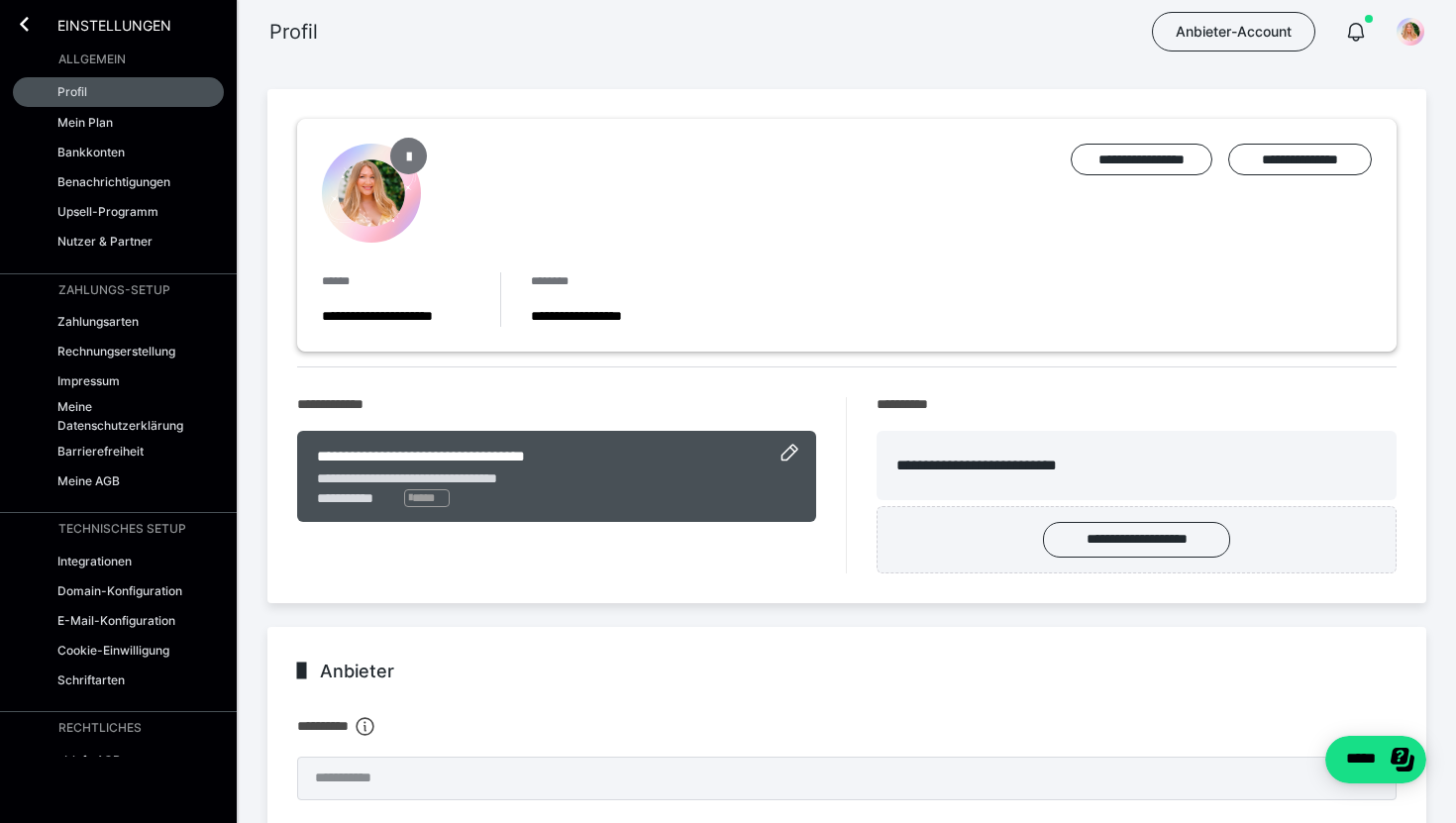 drag, startPoint x: 1238, startPoint y: 103, endPoint x: 412, endPoint y: 161, distance: 828.03382 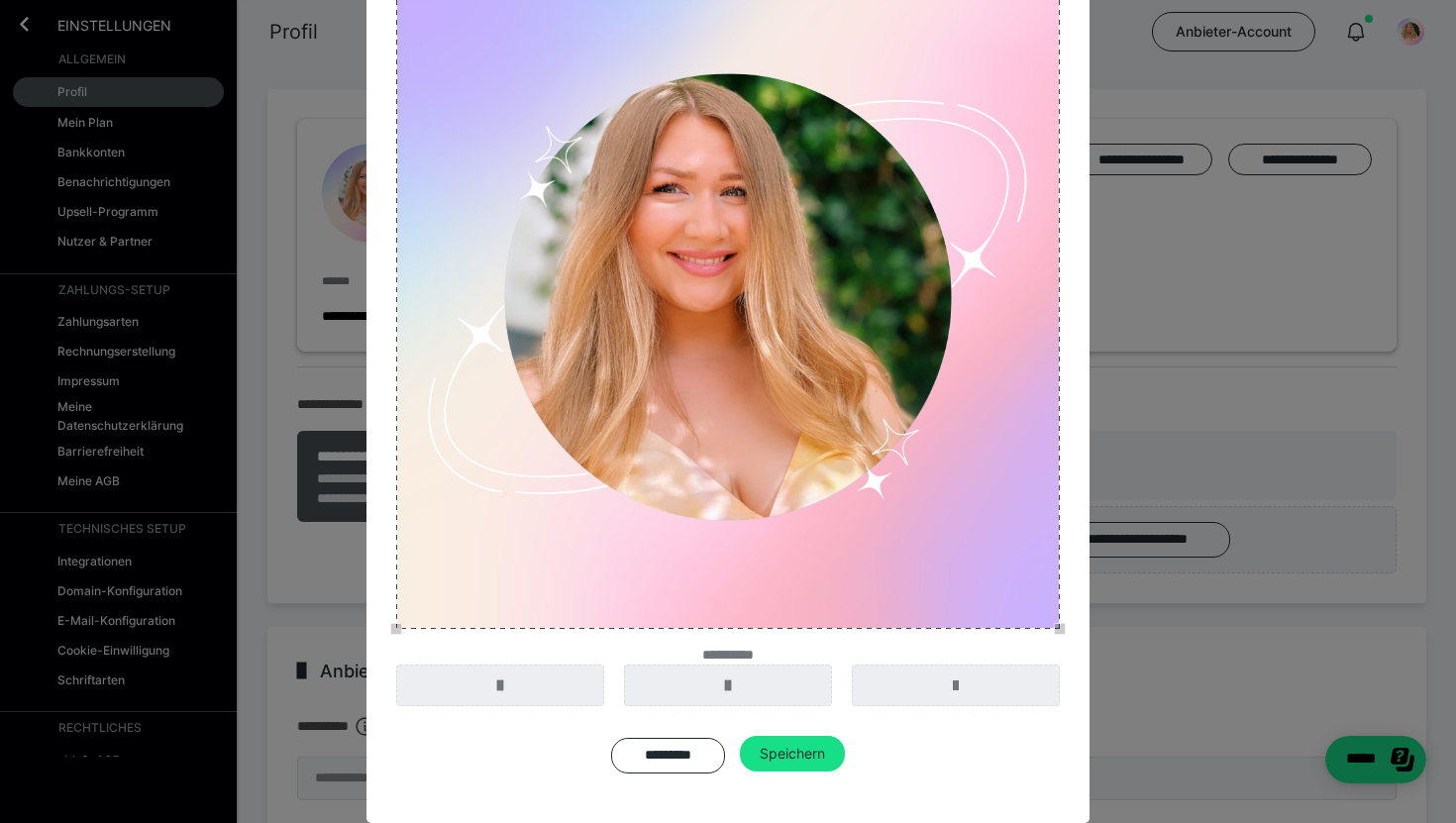 scroll, scrollTop: 172, scrollLeft: 0, axis: vertical 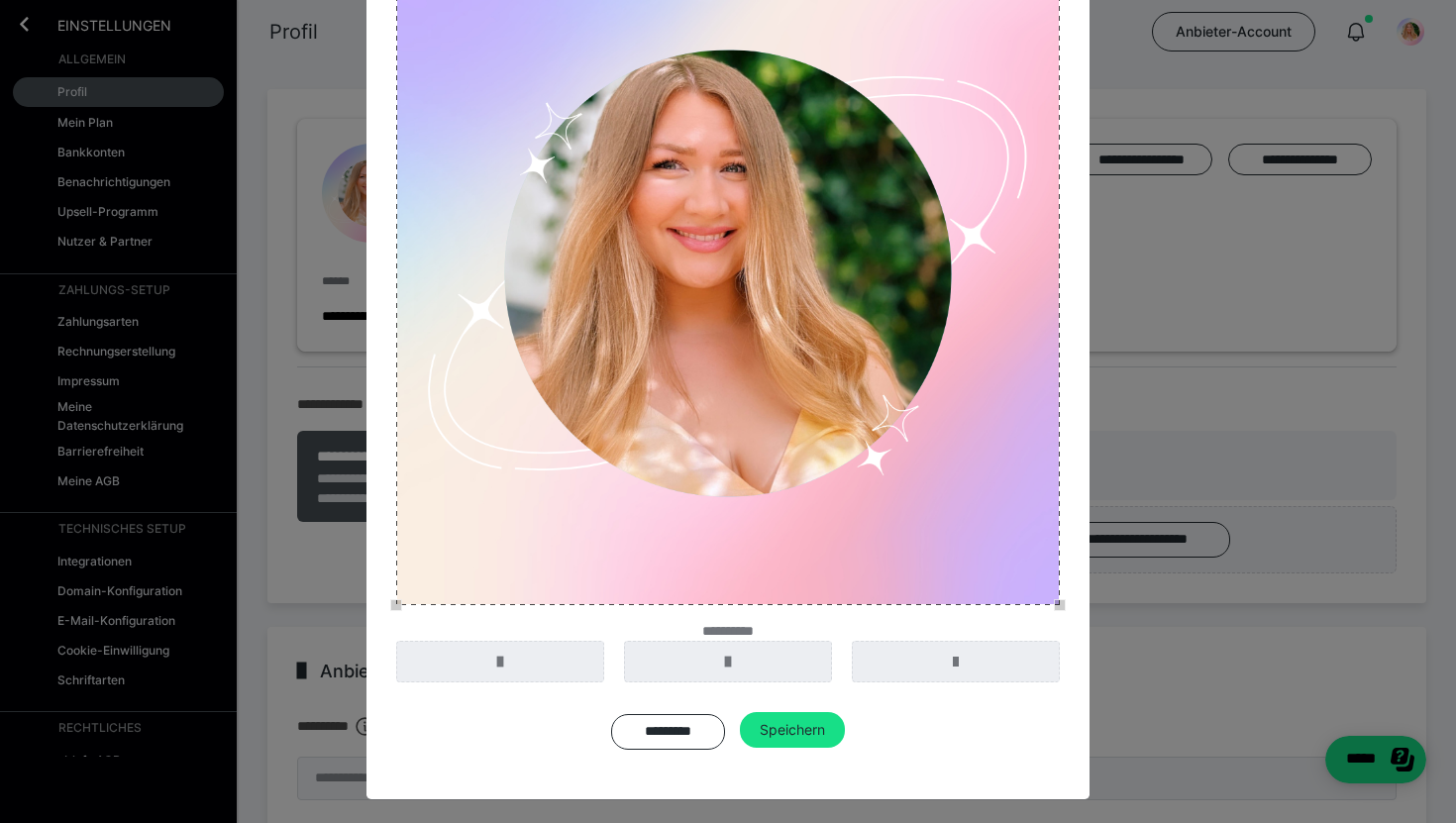 click at bounding box center [500, 662] 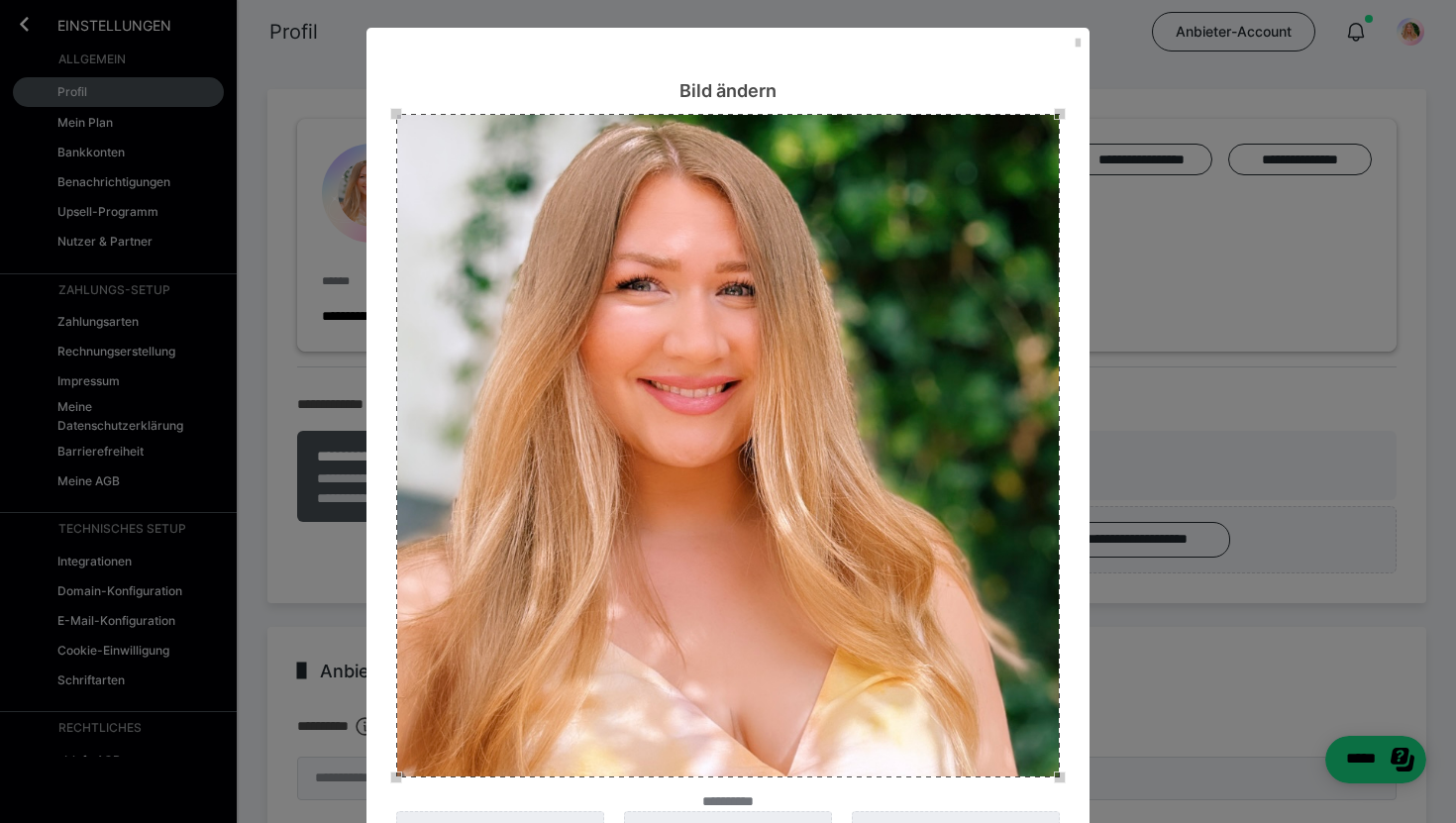 scroll, scrollTop: 172, scrollLeft: 0, axis: vertical 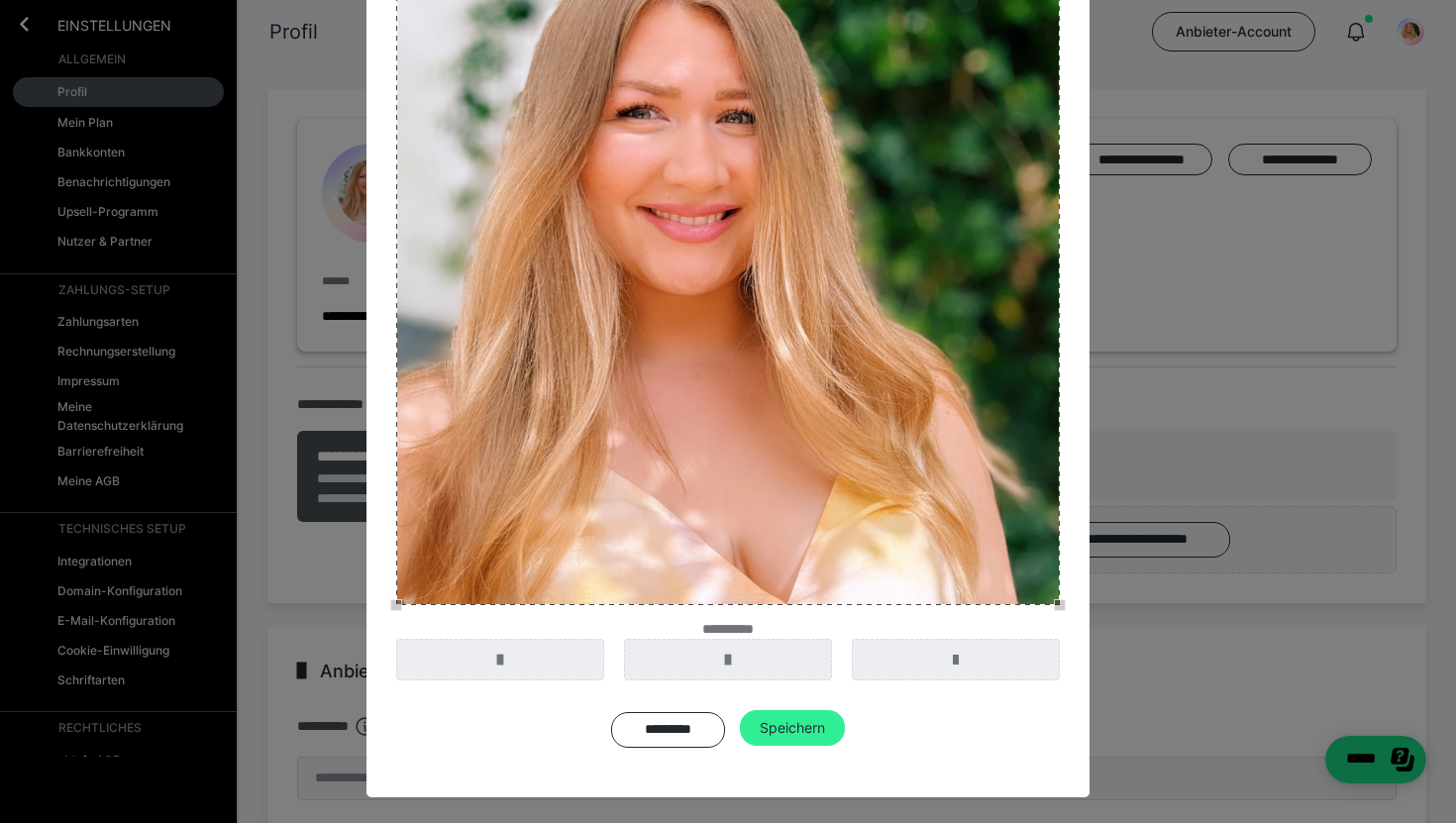 click on "Speichern" at bounding box center (792, 728) 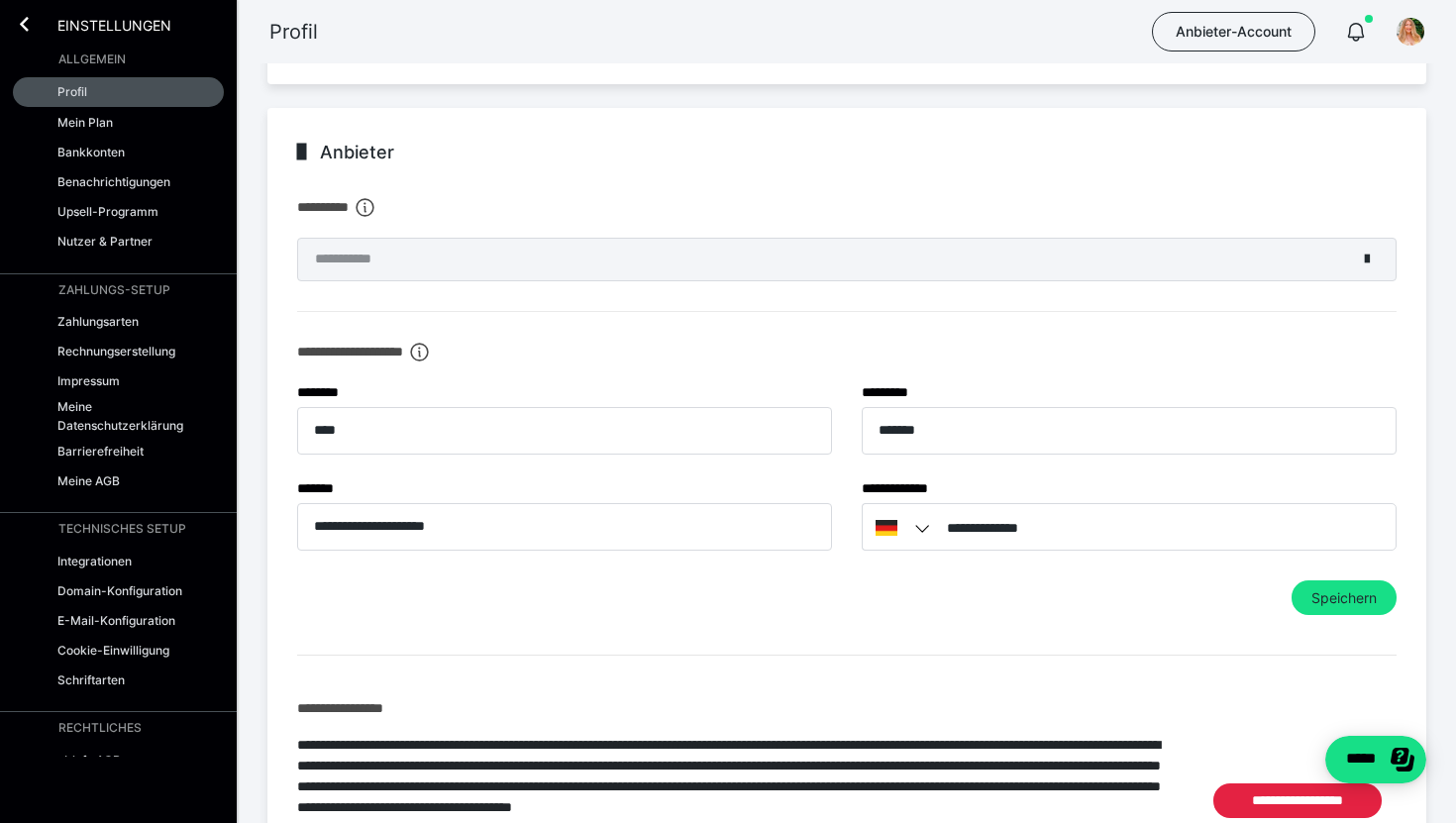 scroll, scrollTop: 622, scrollLeft: 0, axis: vertical 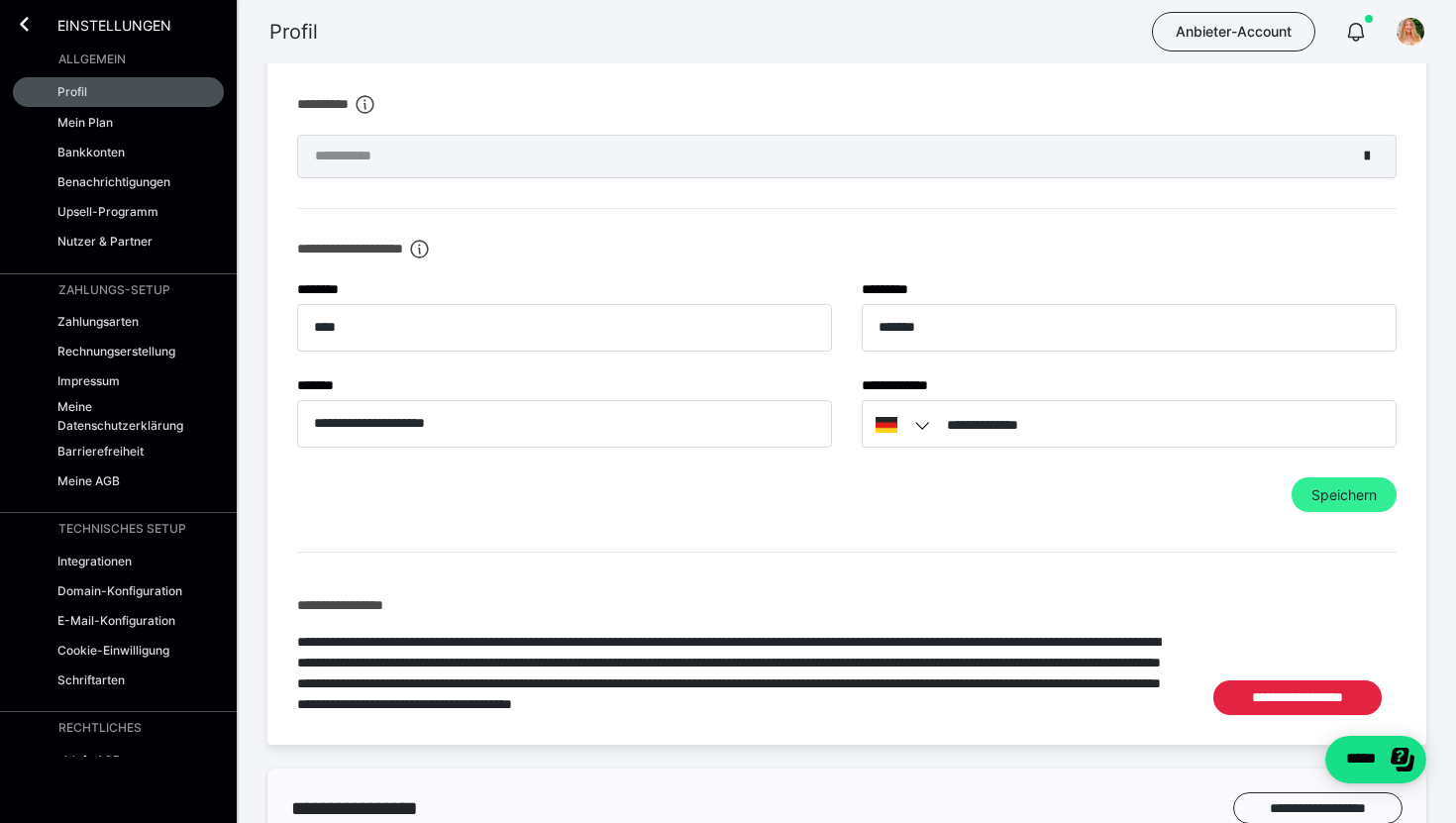 drag, startPoint x: 802, startPoint y: 730, endPoint x: 1338, endPoint y: 492, distance: 586.464 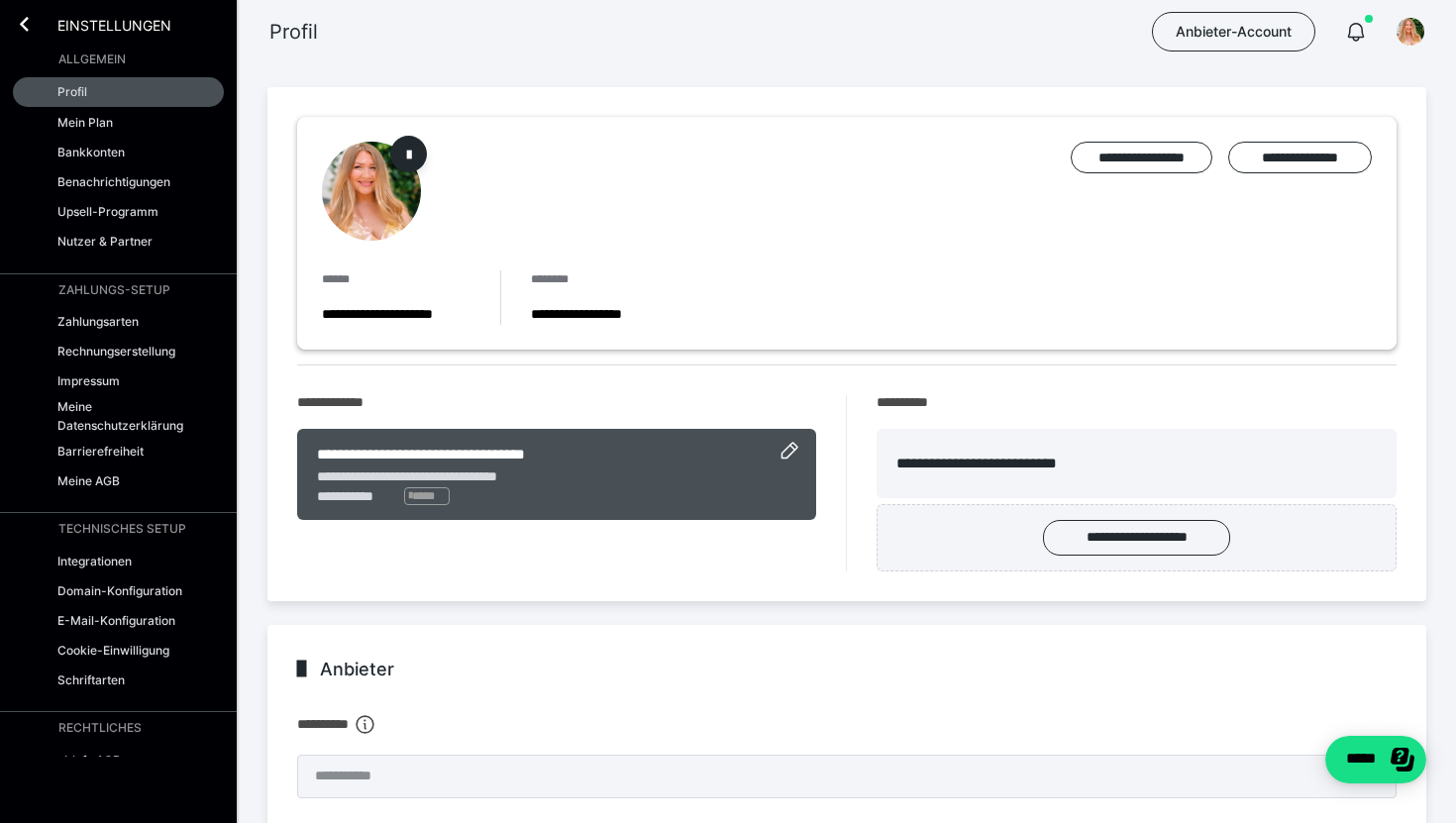 scroll, scrollTop: 0, scrollLeft: 0, axis: both 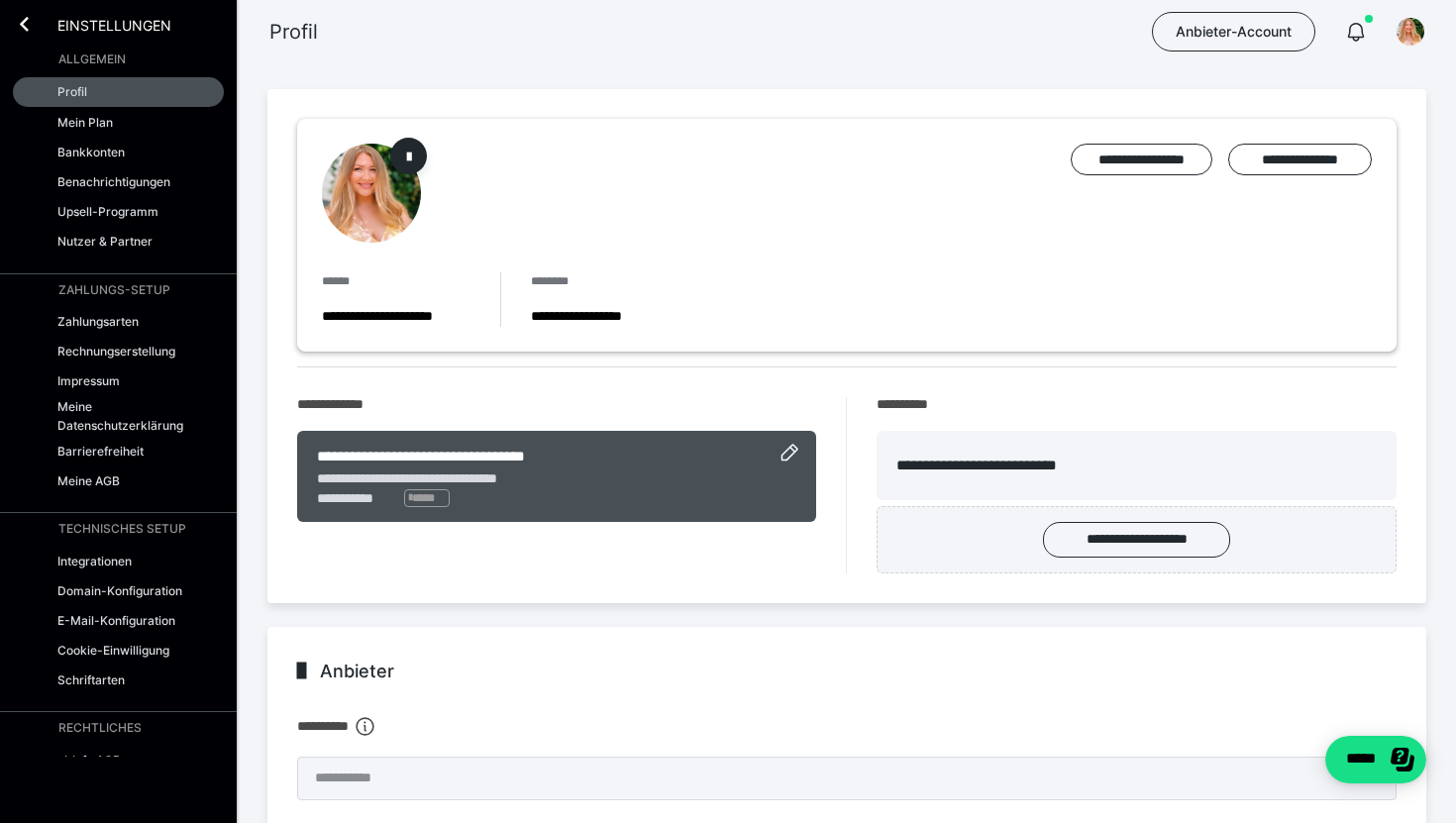 click on "Upsell-Programm" at bounding box center (108, 211) 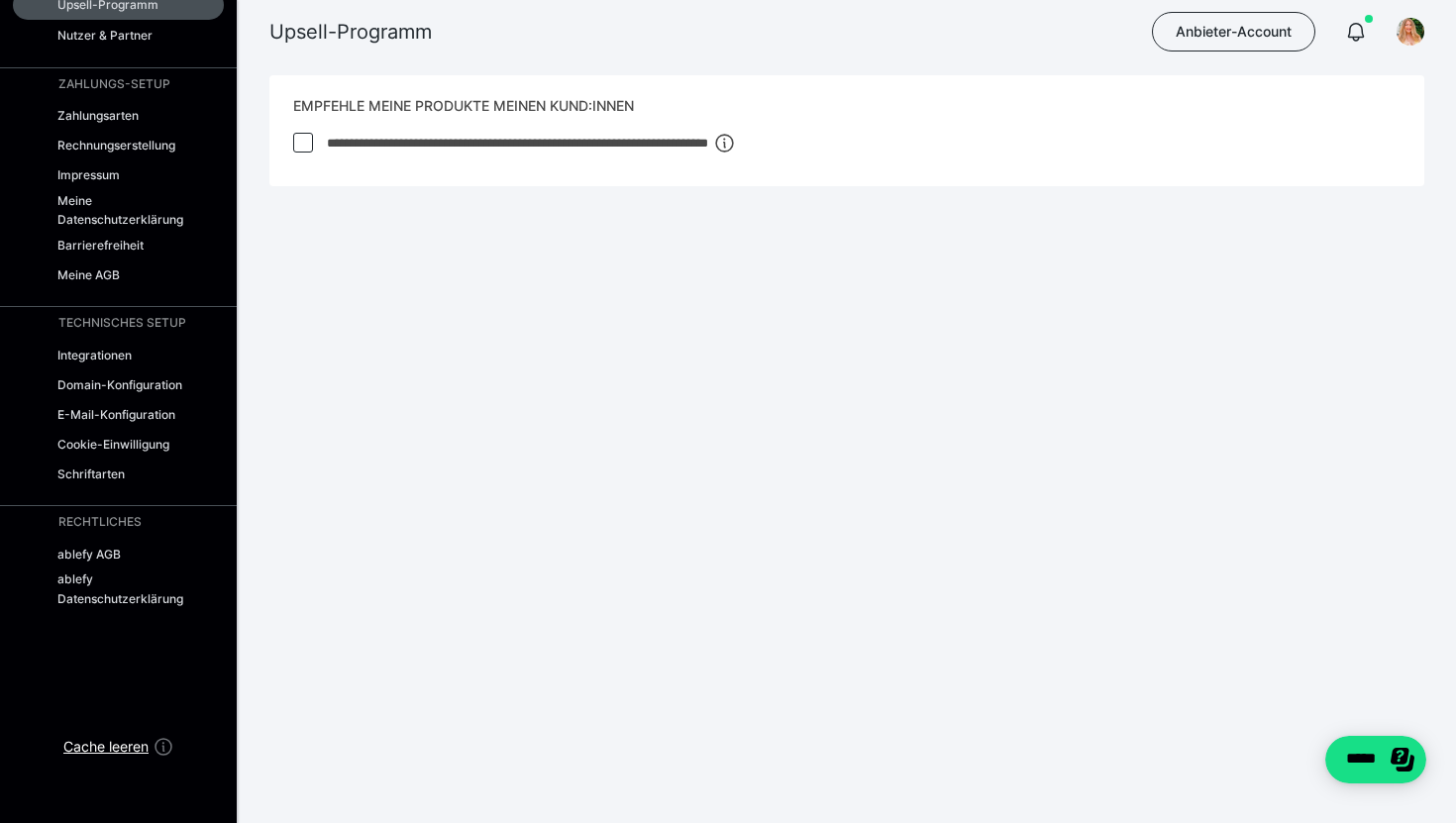 scroll, scrollTop: 0, scrollLeft: 0, axis: both 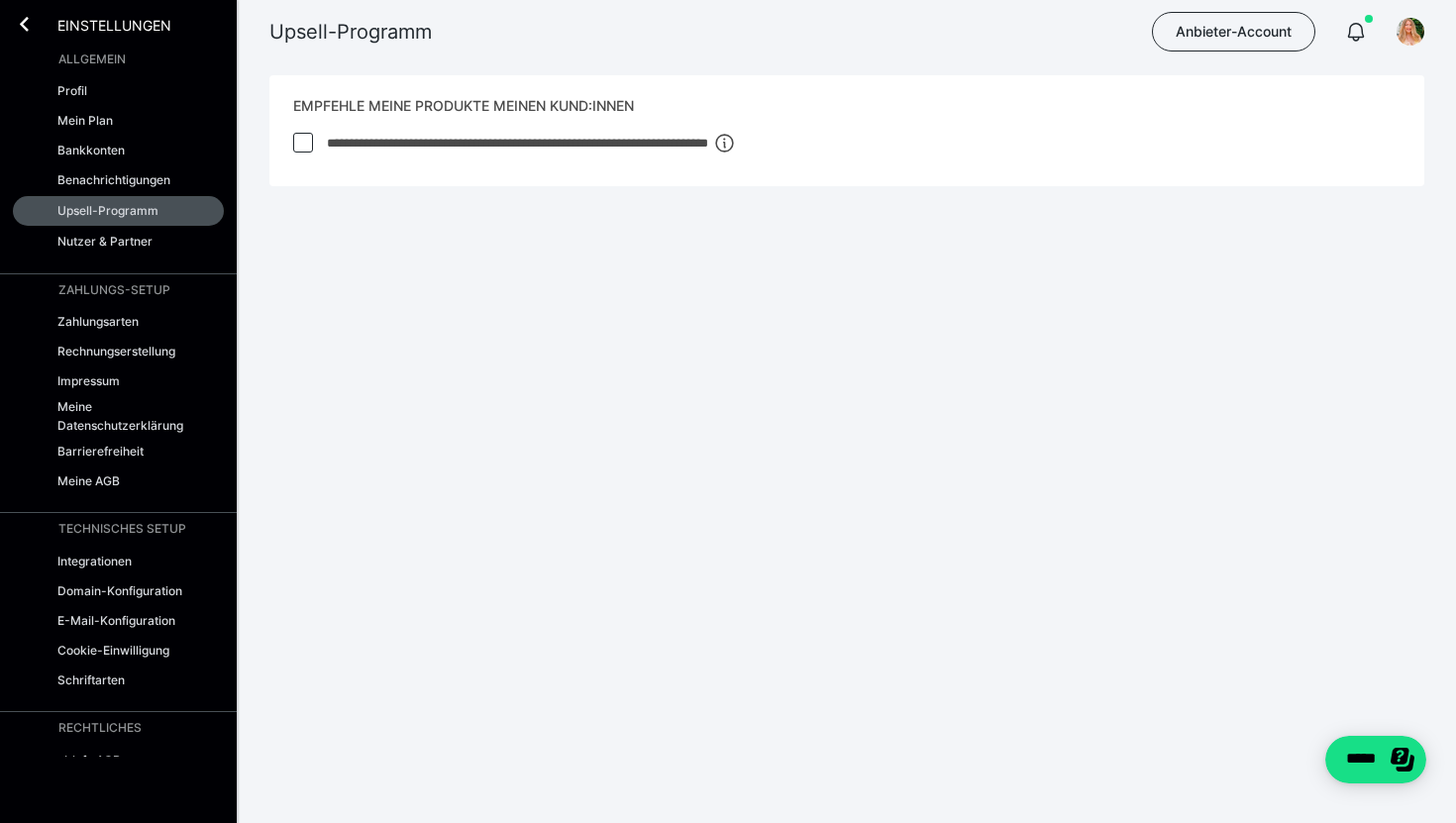 click at bounding box center (24, 24) 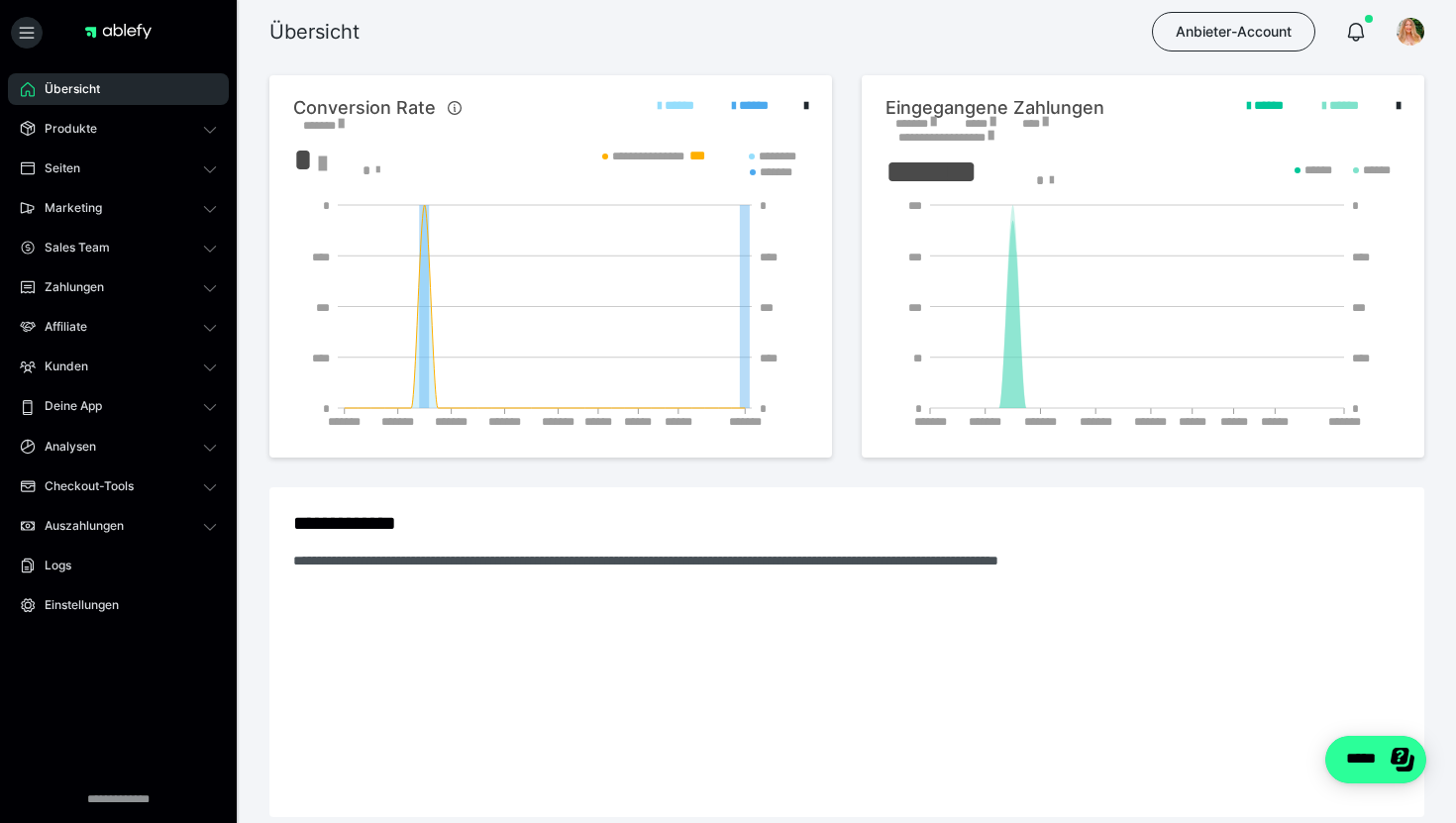 click on "*****" at bounding box center (1376, 760) 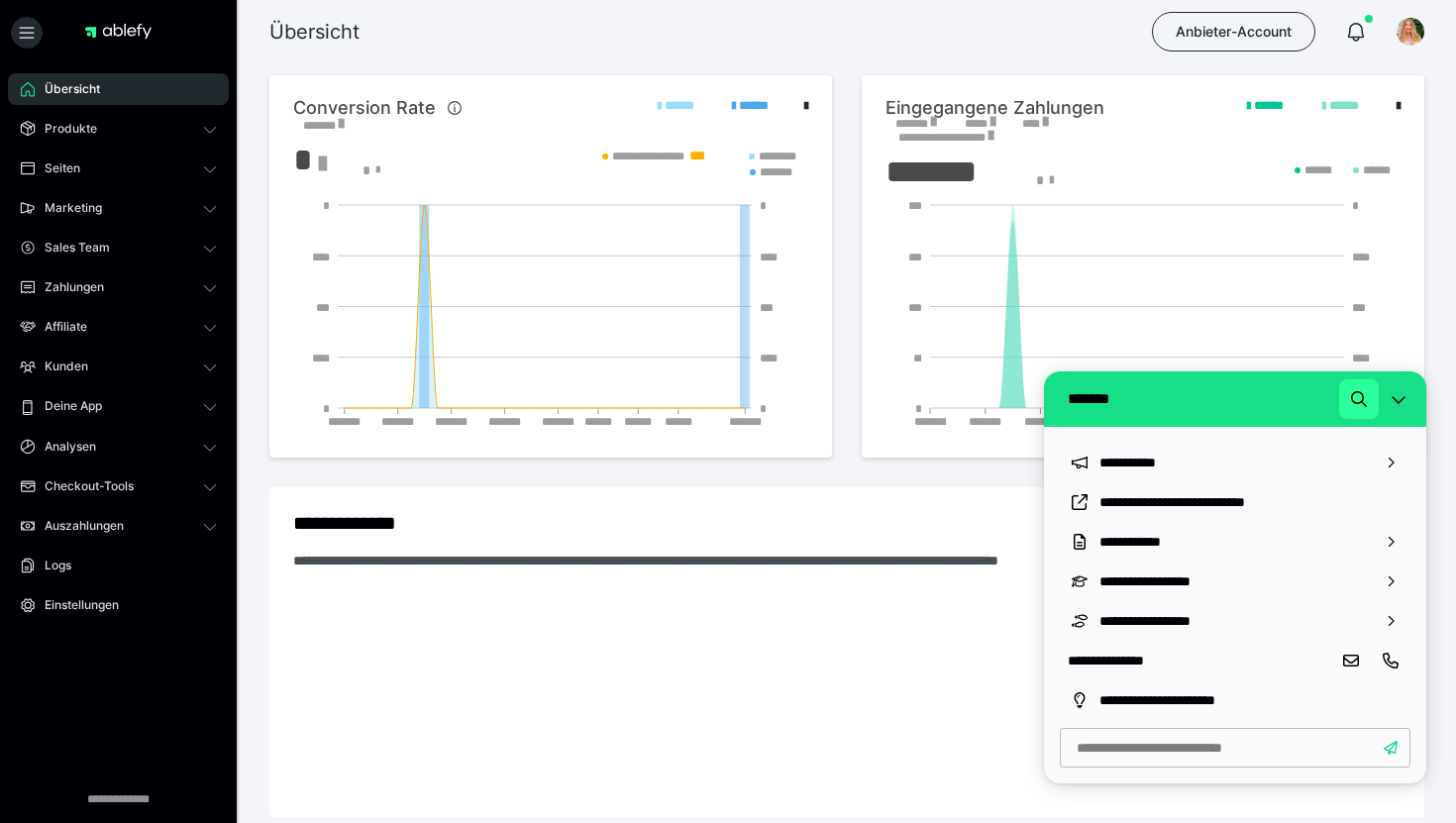 drag, startPoint x: 1102, startPoint y: 395, endPoint x: 1353, endPoint y: 401, distance: 251.0717 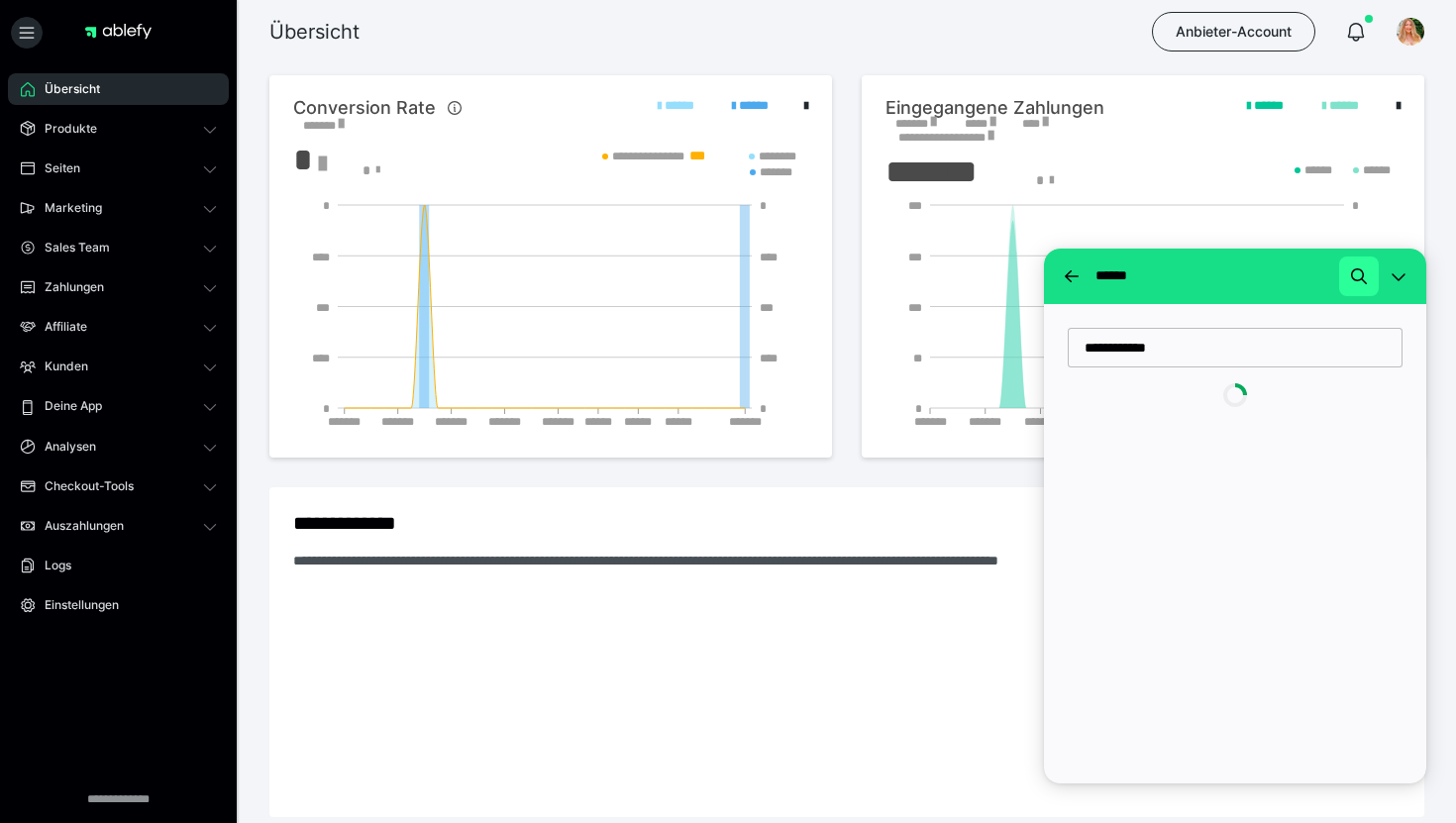 type on "**********" 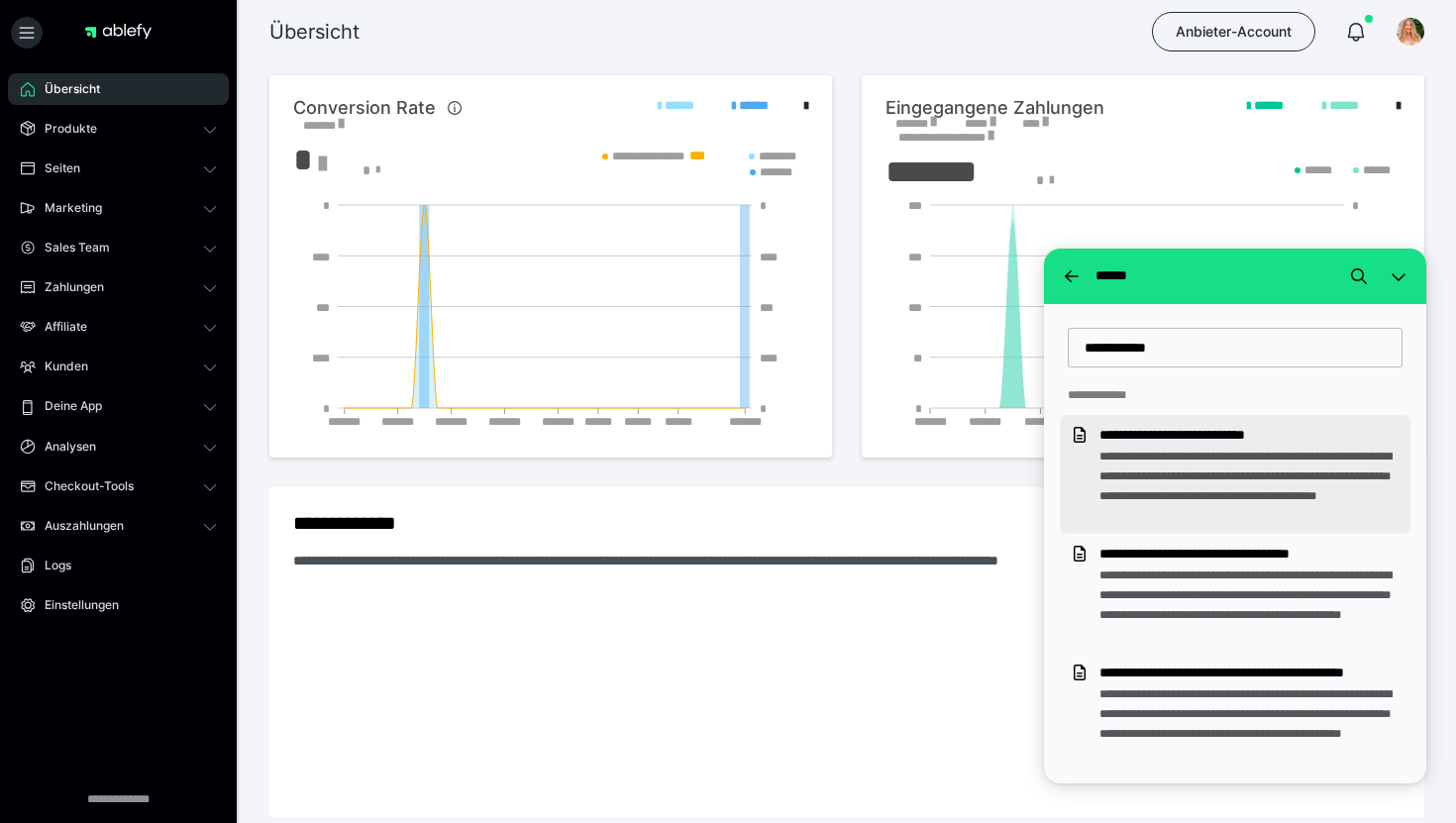 drag, startPoint x: 1353, startPoint y: 278, endPoint x: 1193, endPoint y: 451, distance: 235.64592 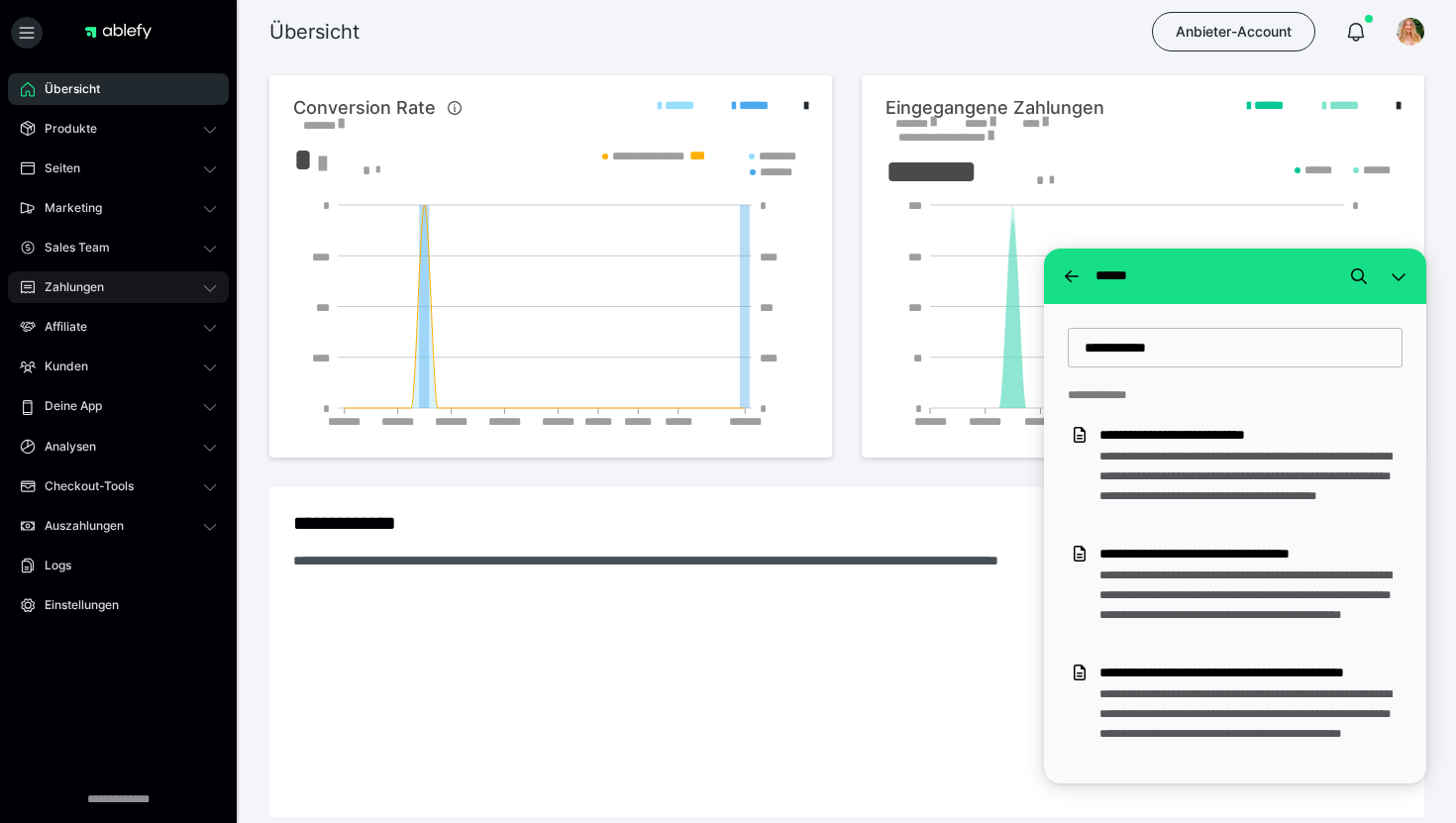 click on "Zahlungen" at bounding box center (118, 287) 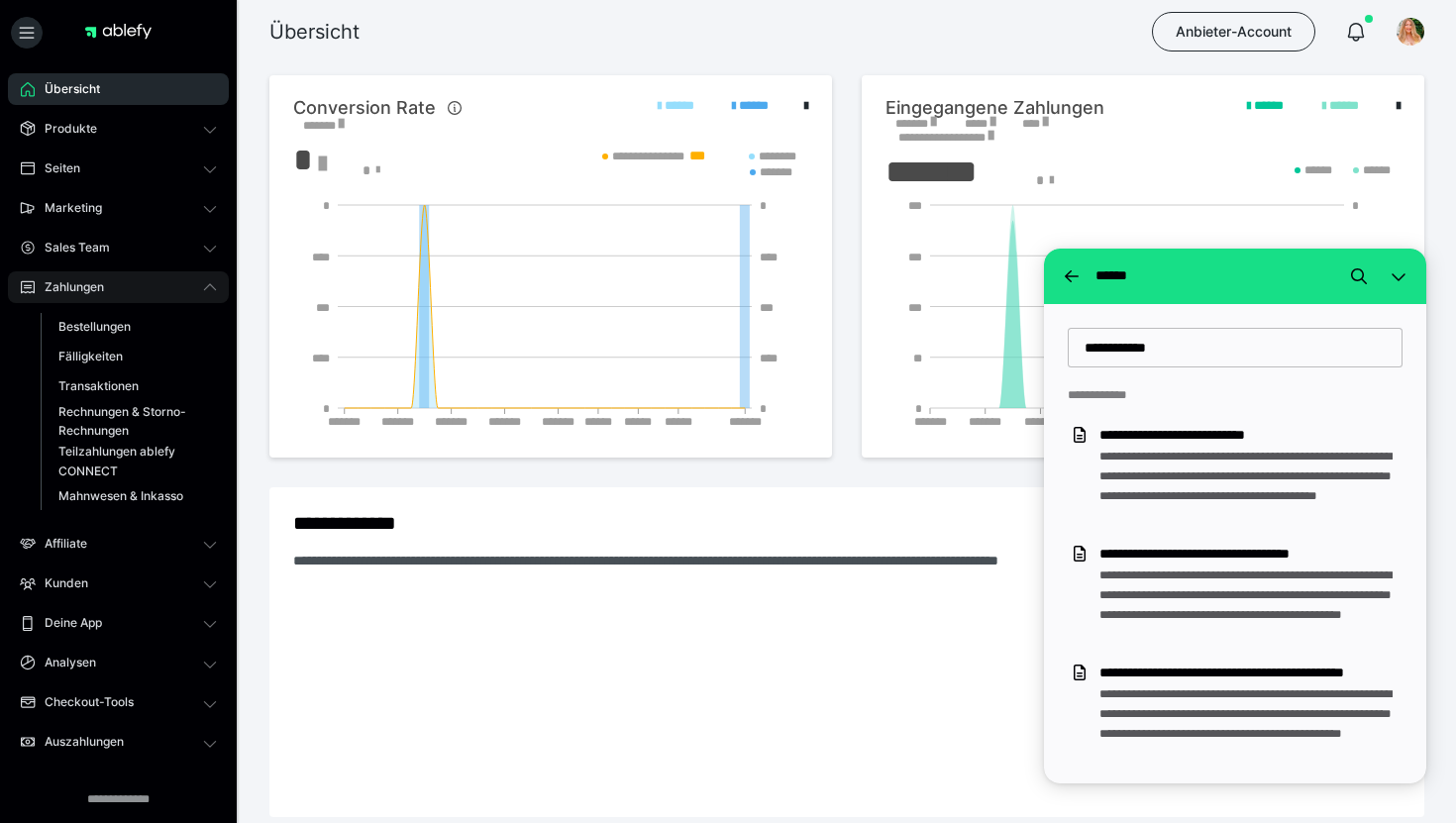 click at bounding box center (1399, 276) 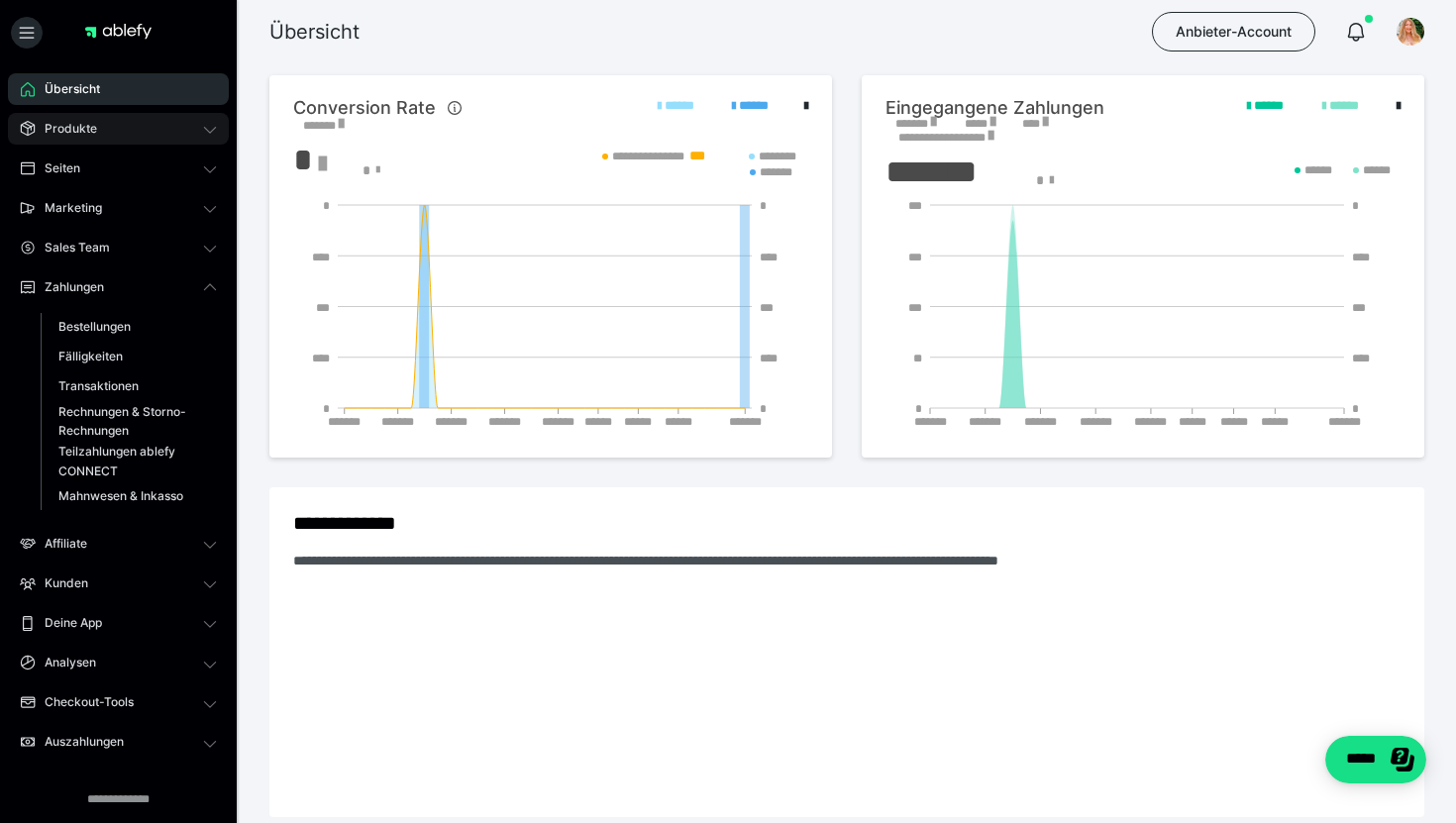 drag, startPoint x: 74, startPoint y: 295, endPoint x: 101, endPoint y: 135, distance: 162.26213 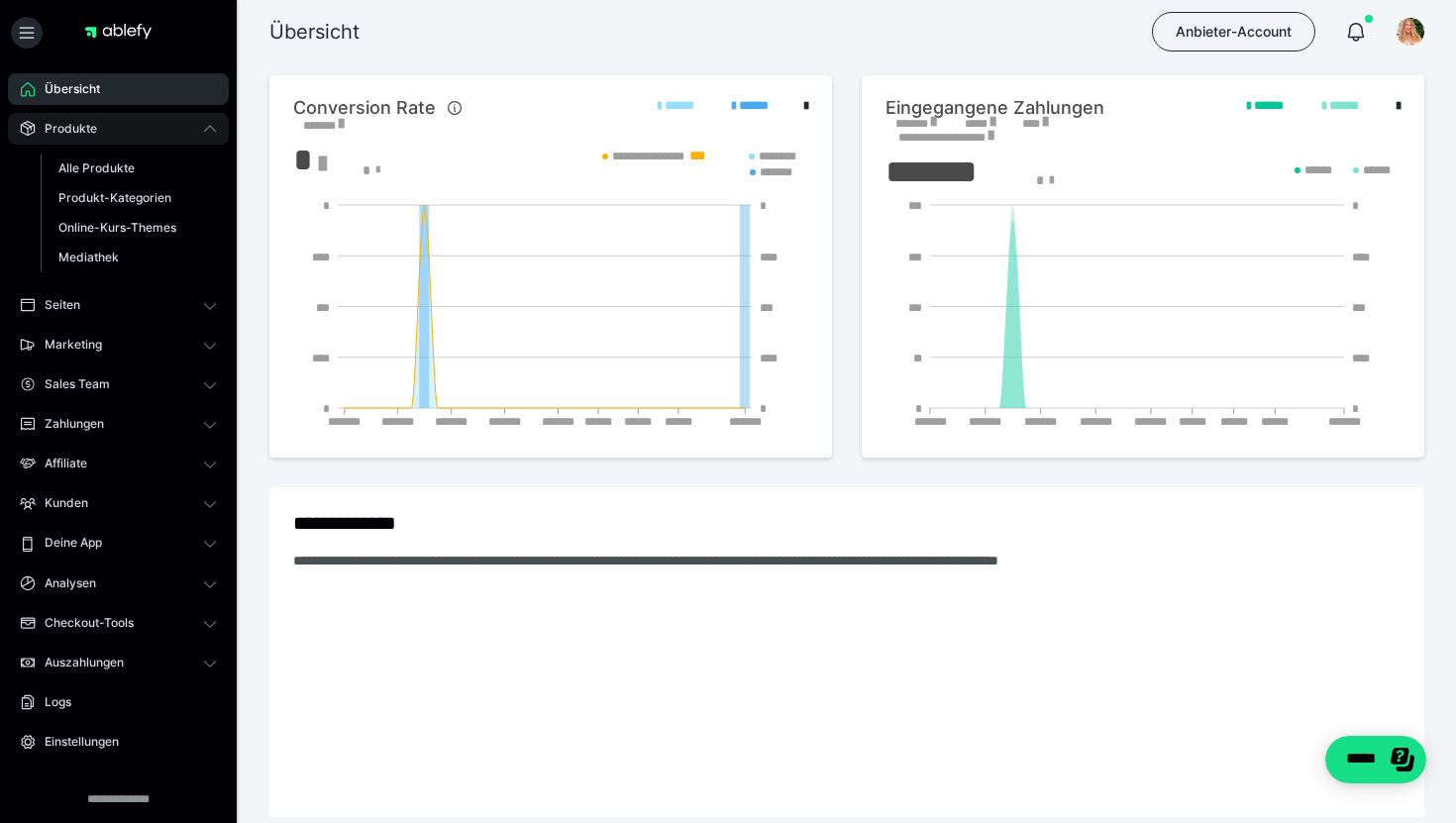 click on "Alle Produkte" at bounding box center [129, 168] 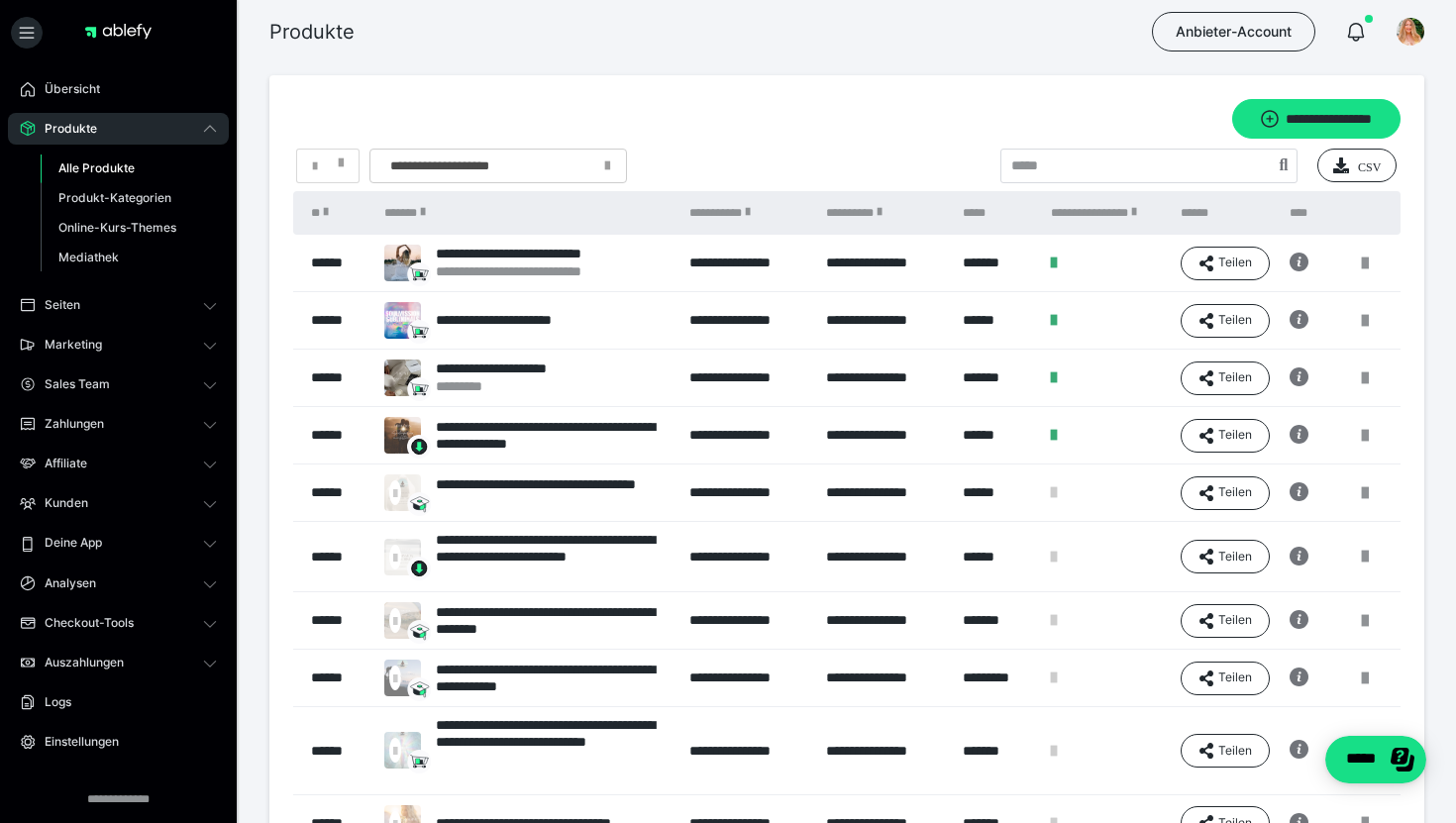 click on "**********" at bounding box center [515, 320] 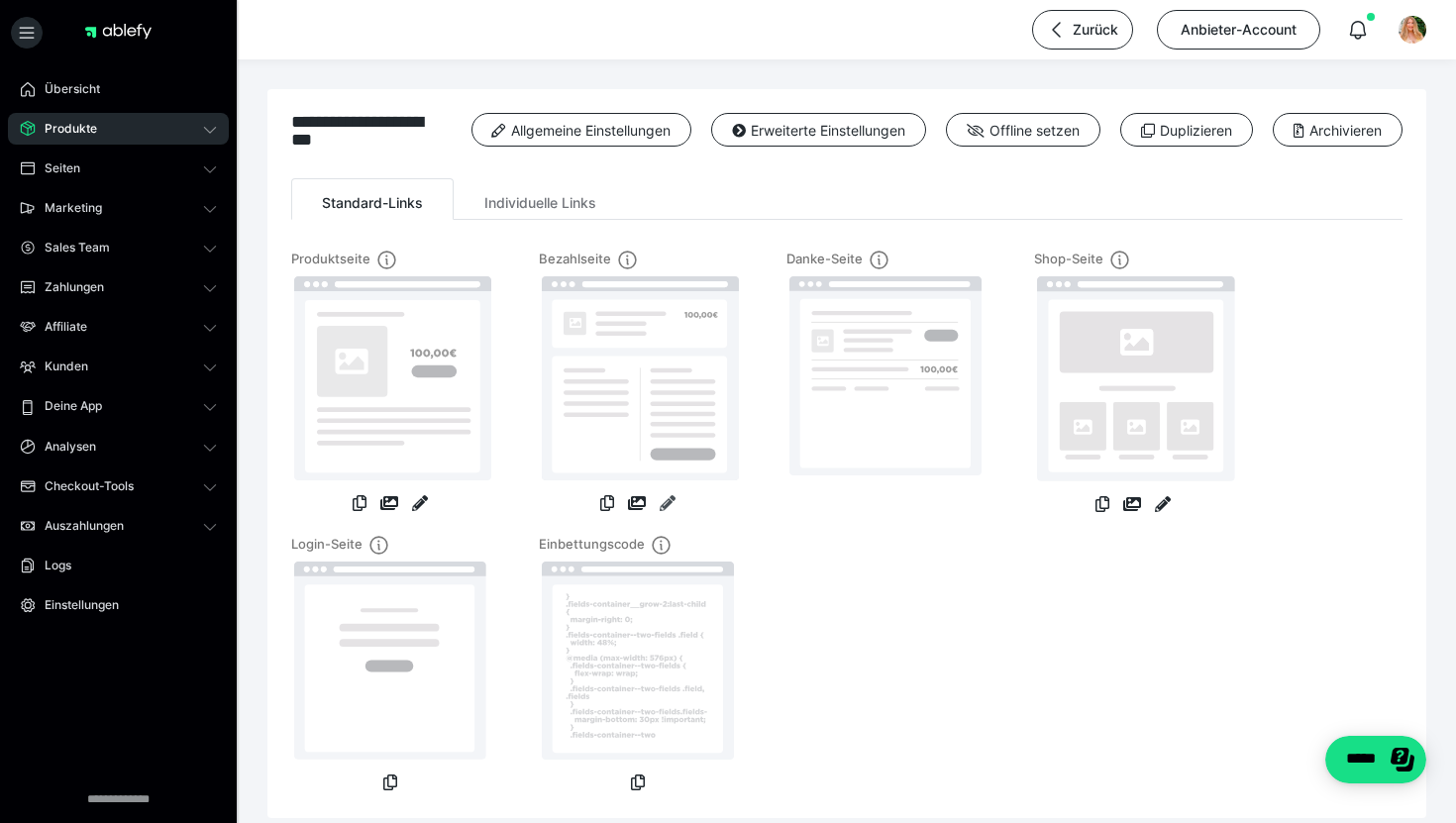 drag, startPoint x: 101, startPoint y: 135, endPoint x: 662, endPoint y: 505, distance: 672.028 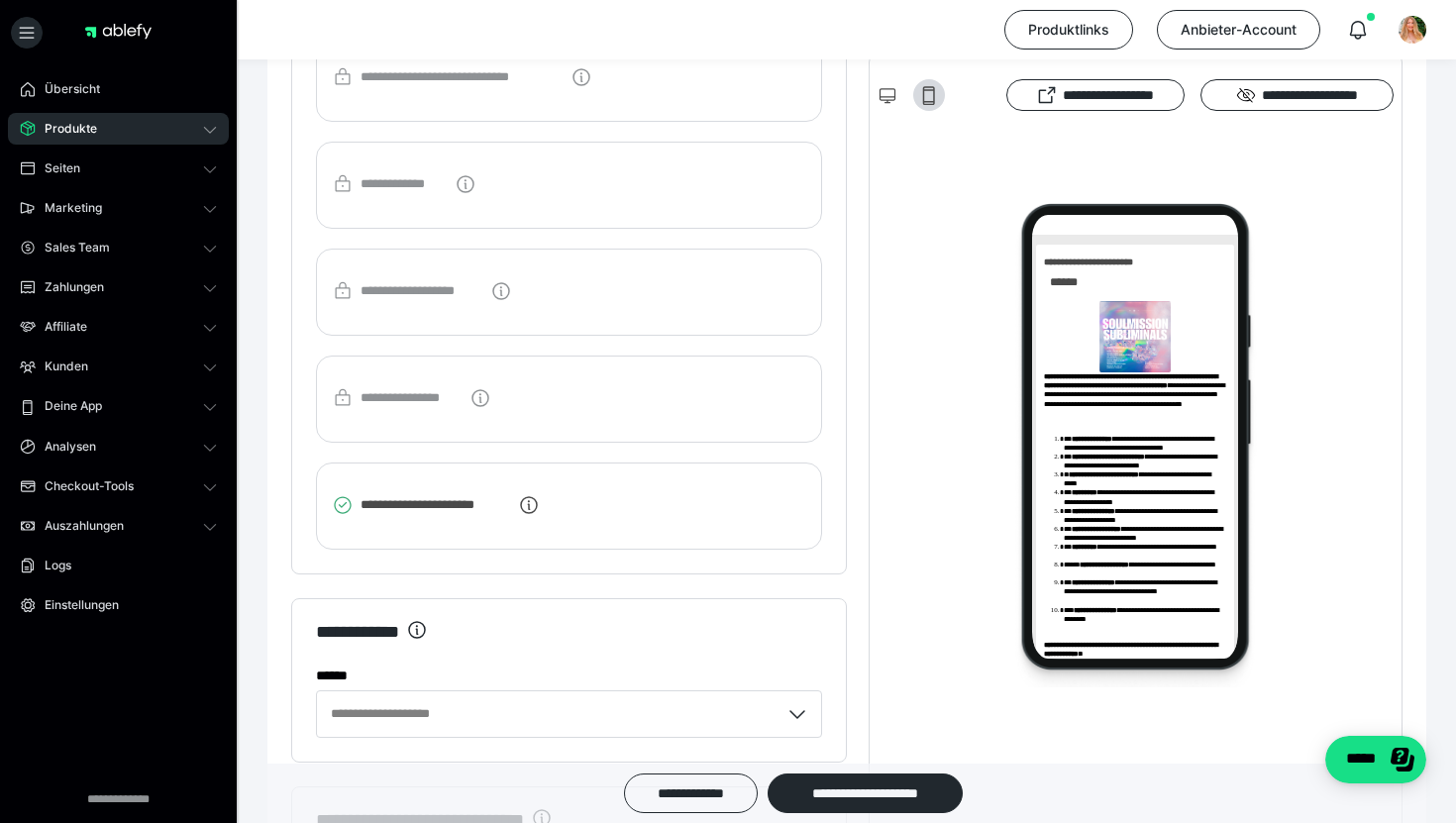 scroll, scrollTop: 2805, scrollLeft: 0, axis: vertical 